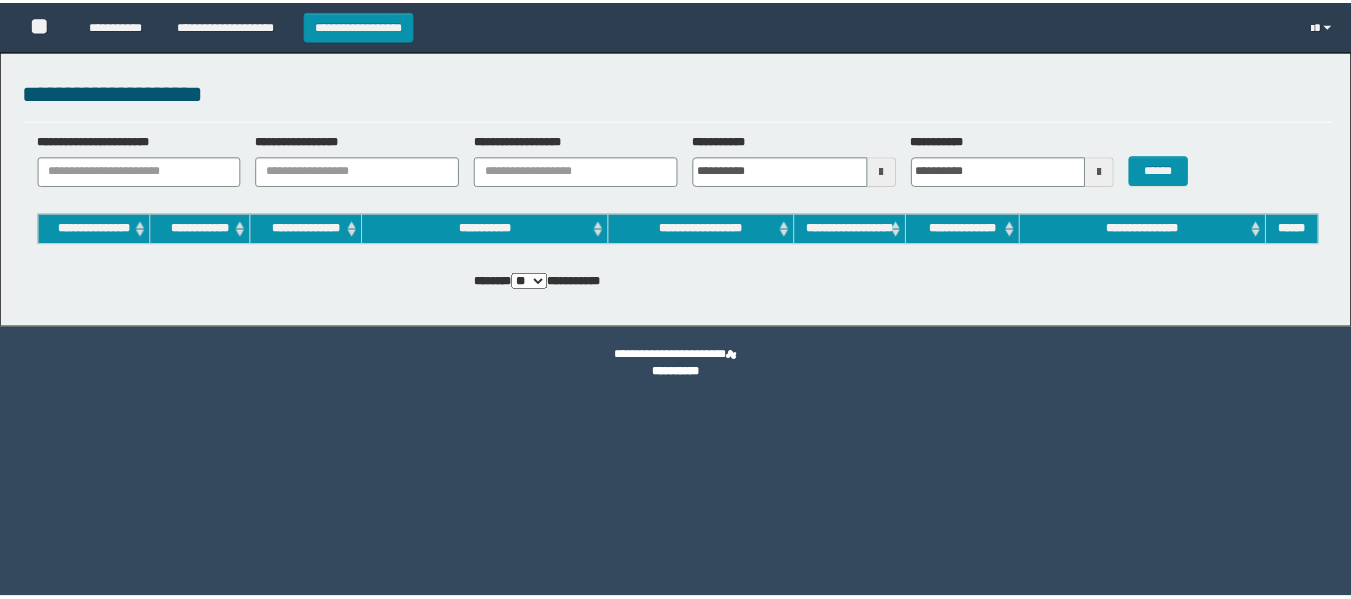 scroll, scrollTop: 0, scrollLeft: 0, axis: both 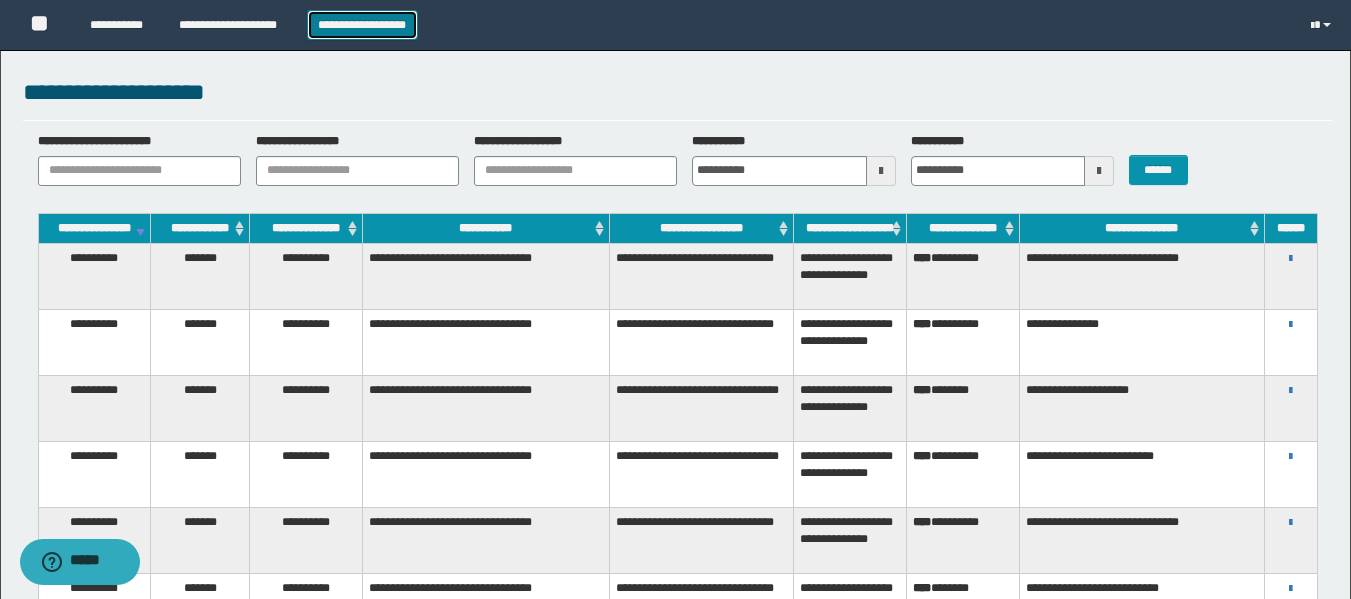 click on "**********" at bounding box center (362, 25) 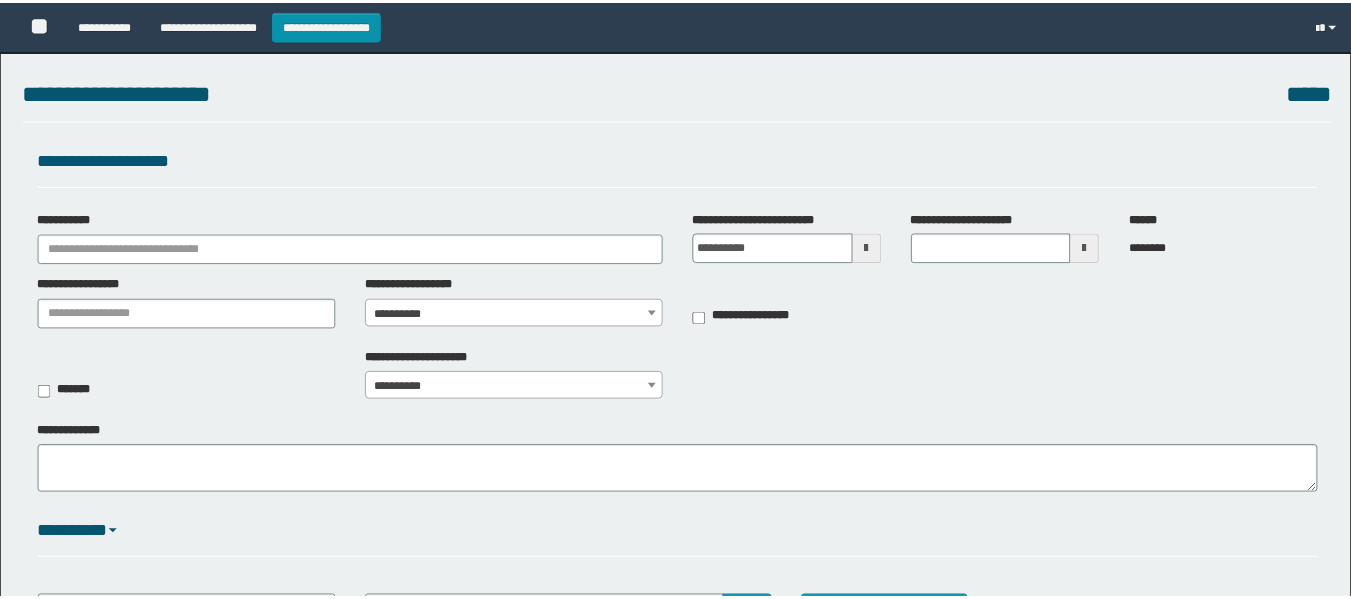 scroll, scrollTop: 0, scrollLeft: 0, axis: both 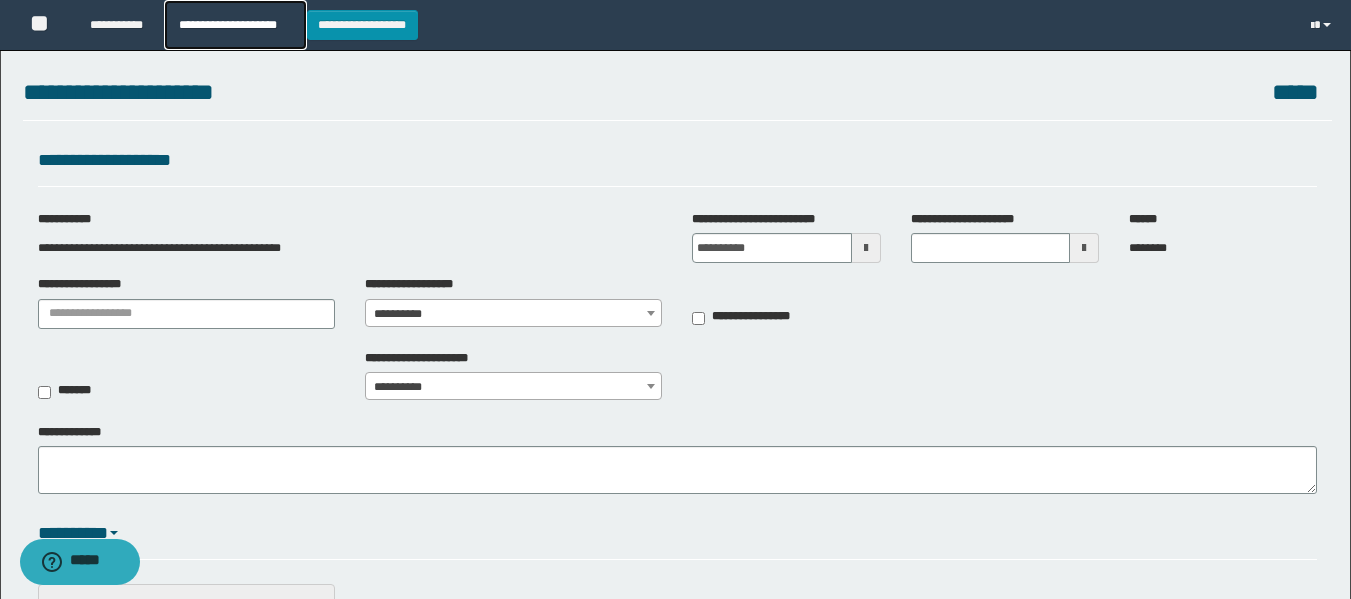 click on "**********" at bounding box center [235, 25] 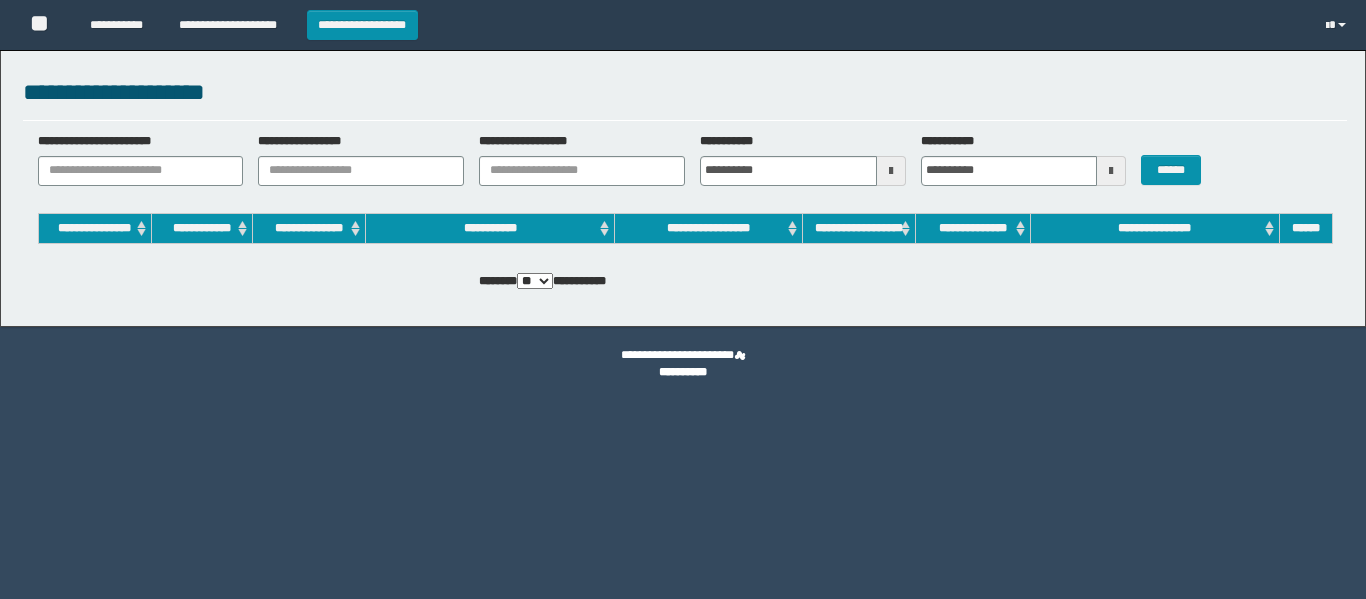 scroll, scrollTop: 0, scrollLeft: 0, axis: both 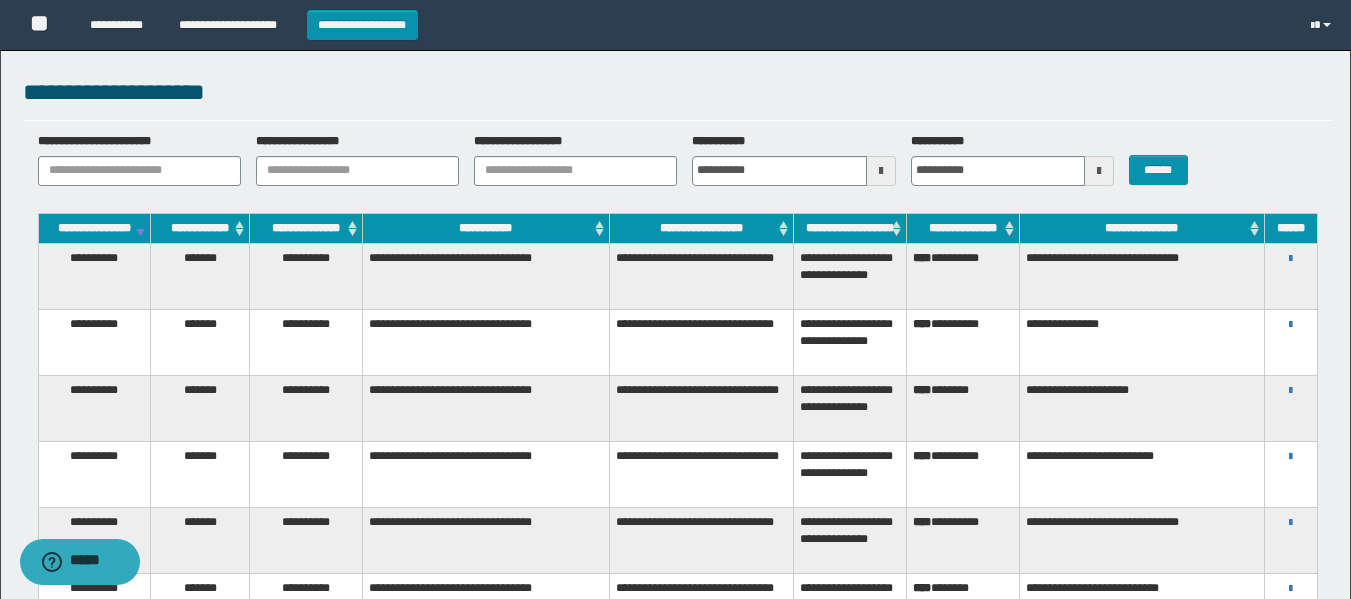 click at bounding box center [881, 171] 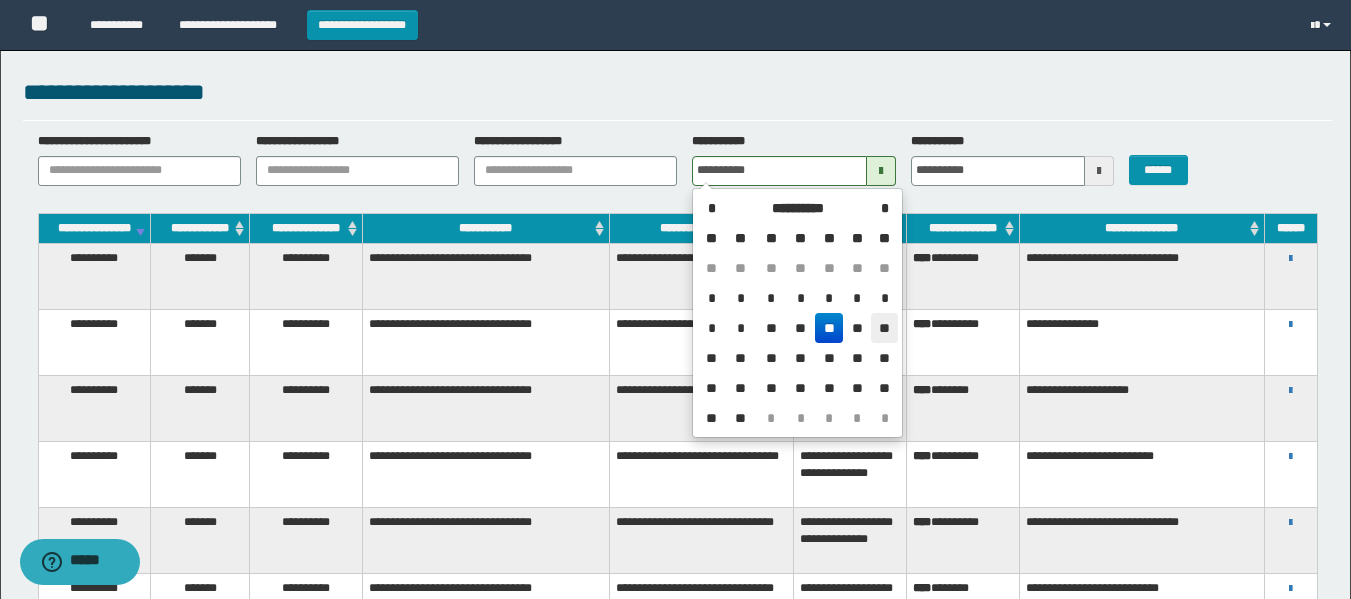 click on "**" at bounding box center [884, 328] 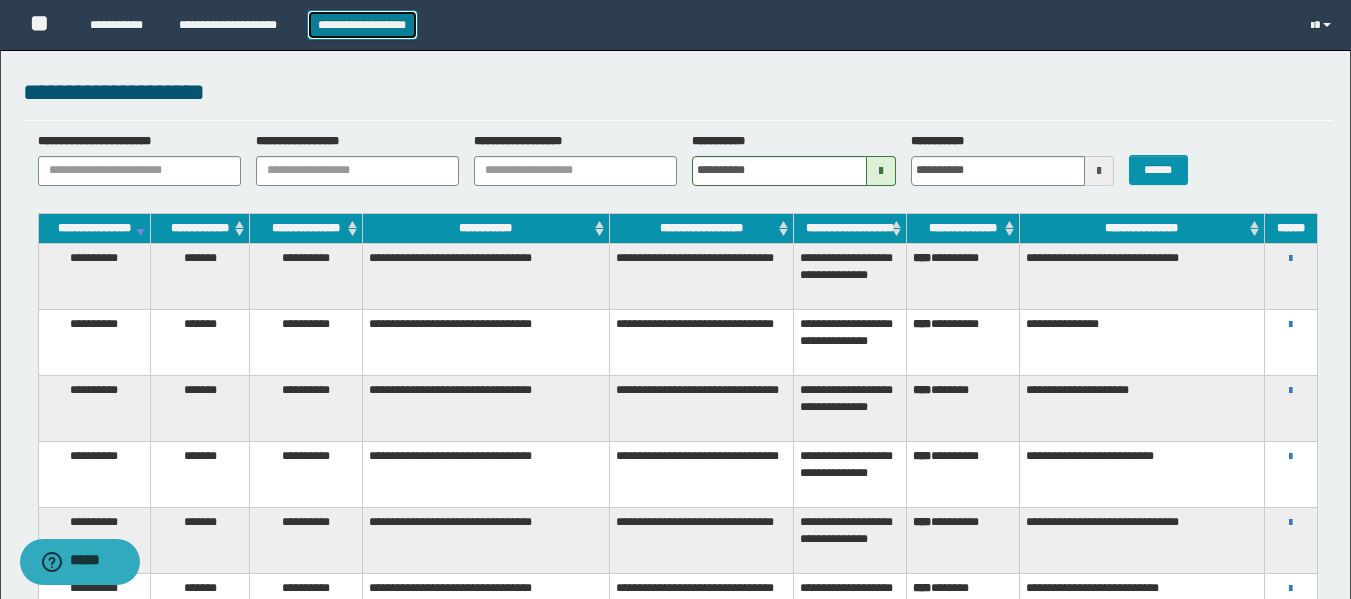 drag, startPoint x: 353, startPoint y: 16, endPoint x: 424, endPoint y: 85, distance: 99.00505 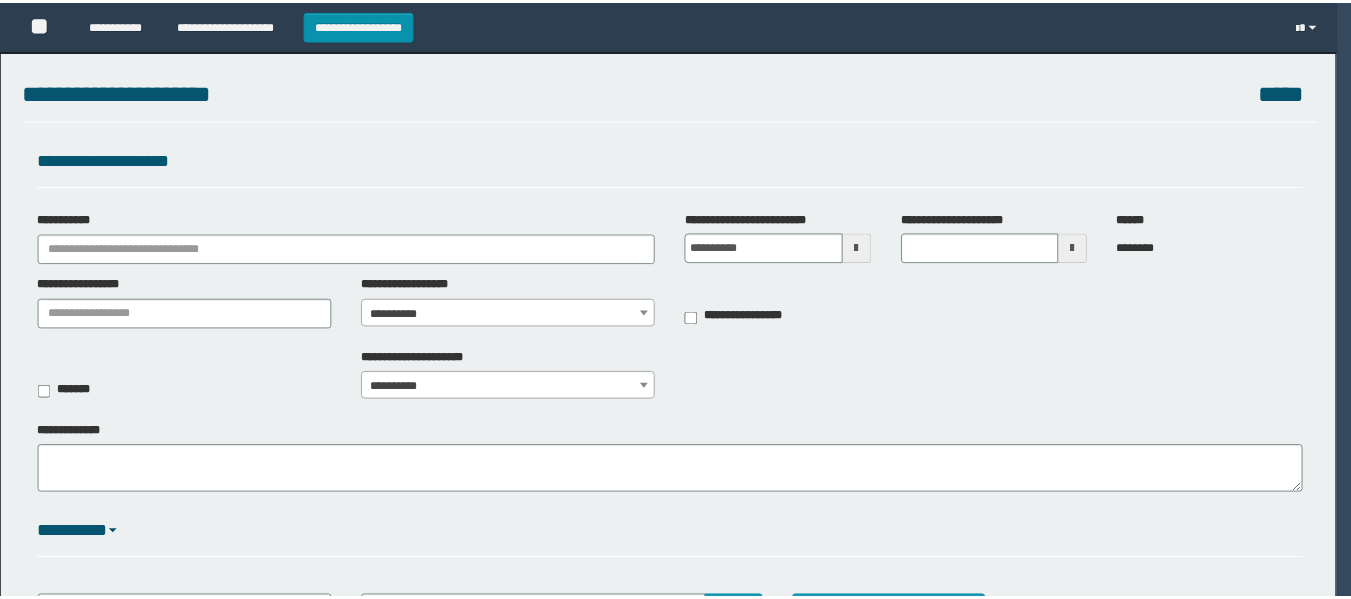 scroll, scrollTop: 0, scrollLeft: 0, axis: both 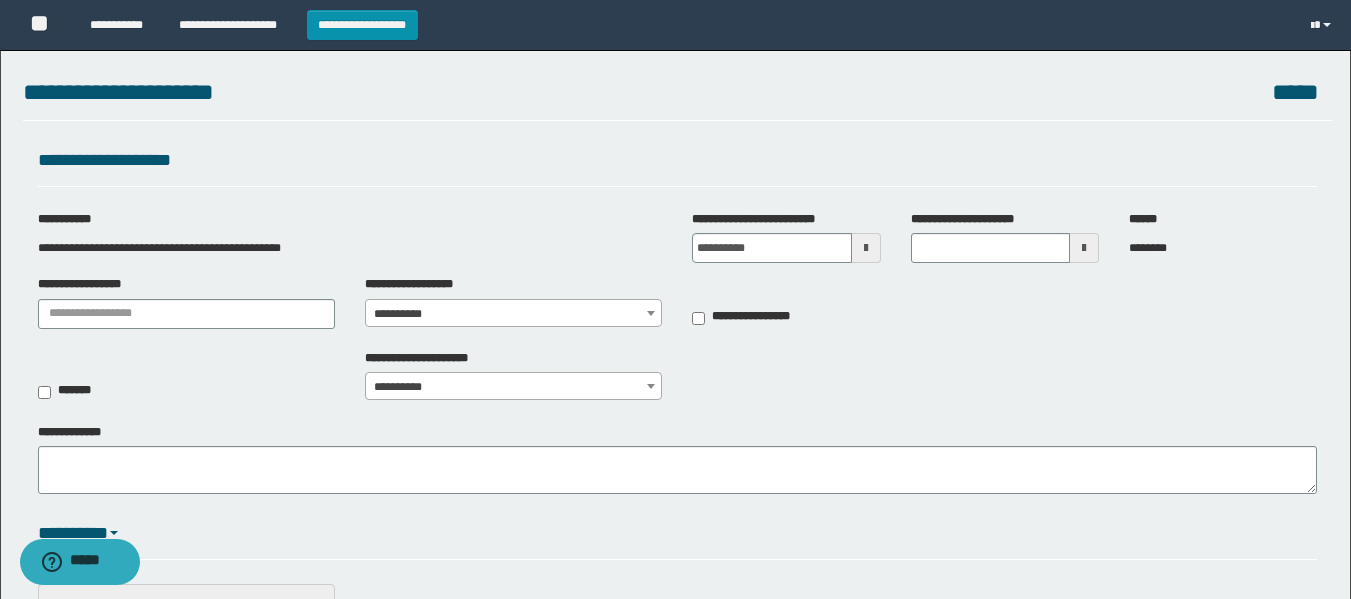 click at bounding box center [866, 248] 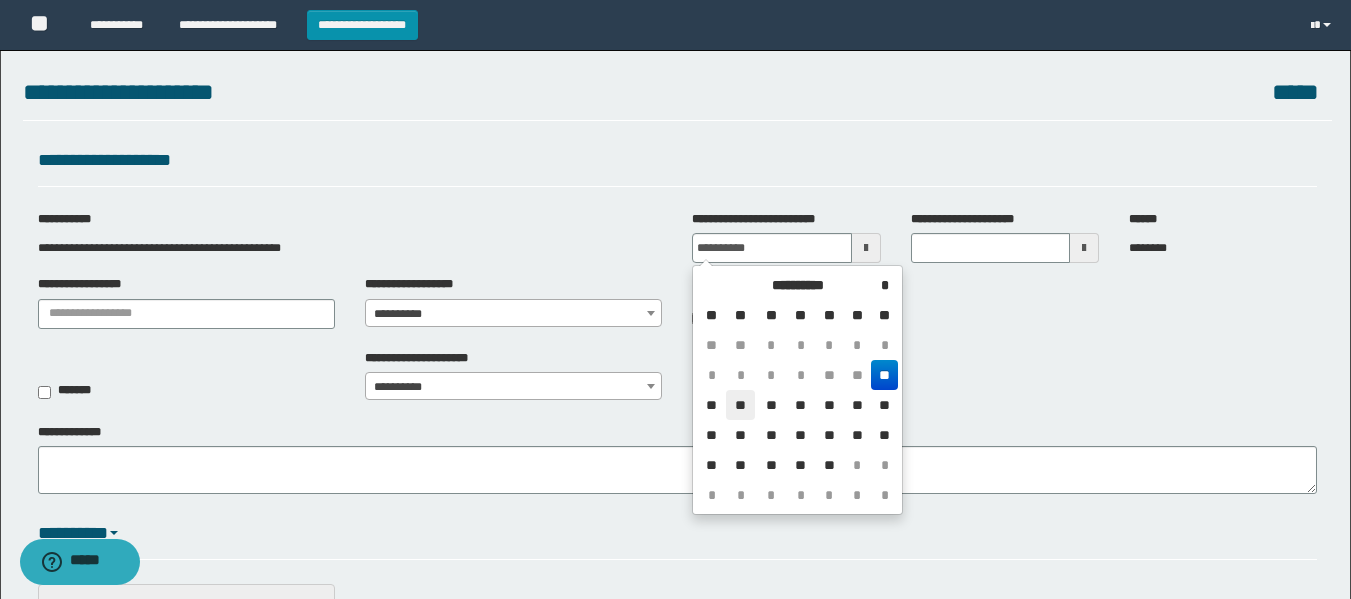 click on "**" at bounding box center (740, 405) 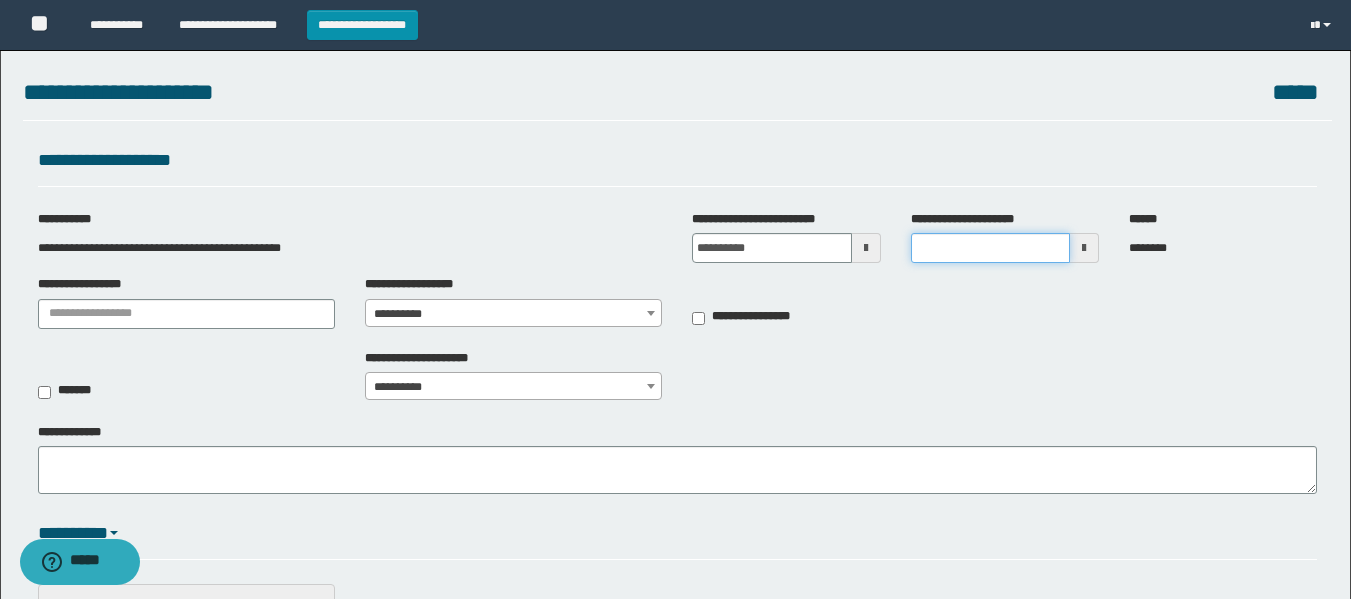 click on "**********" at bounding box center [990, 248] 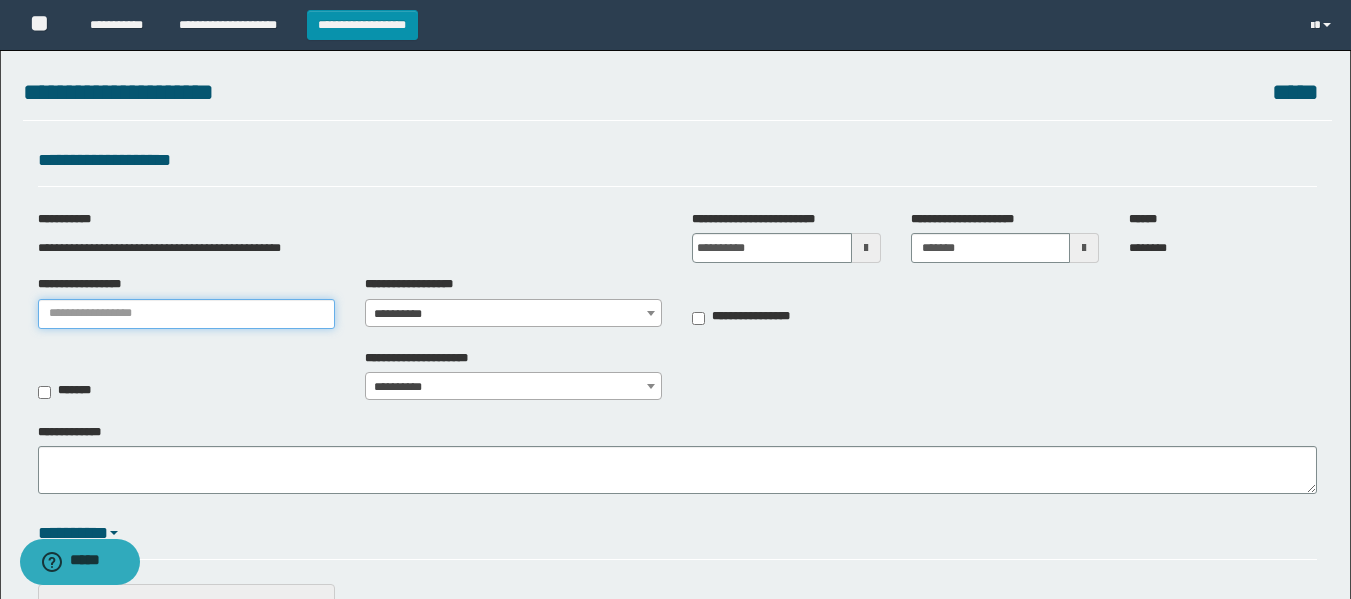 click on "**********" at bounding box center [186, 314] 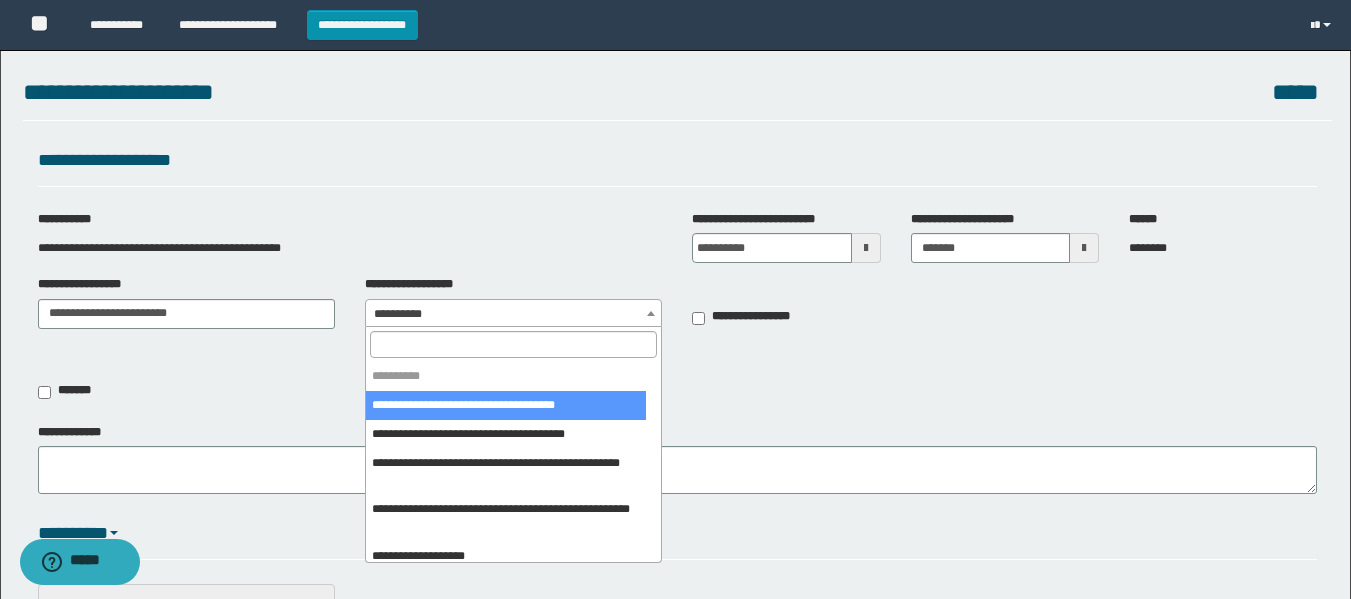 click on "**********" at bounding box center (513, 314) 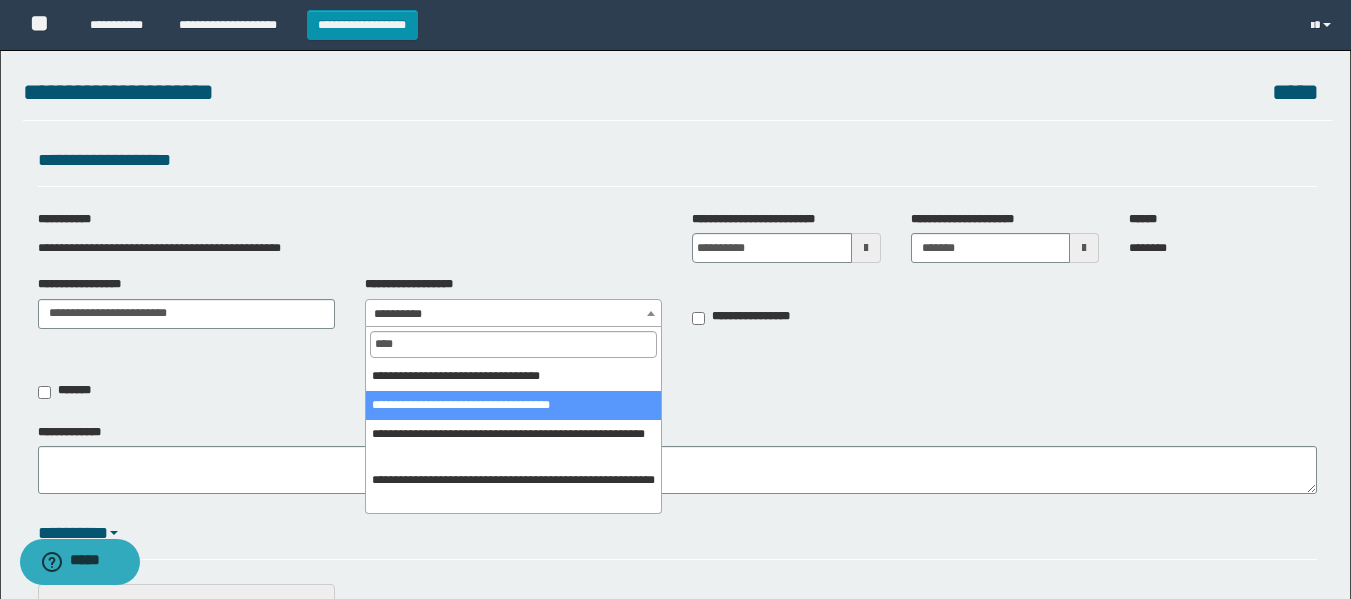 type on "****" 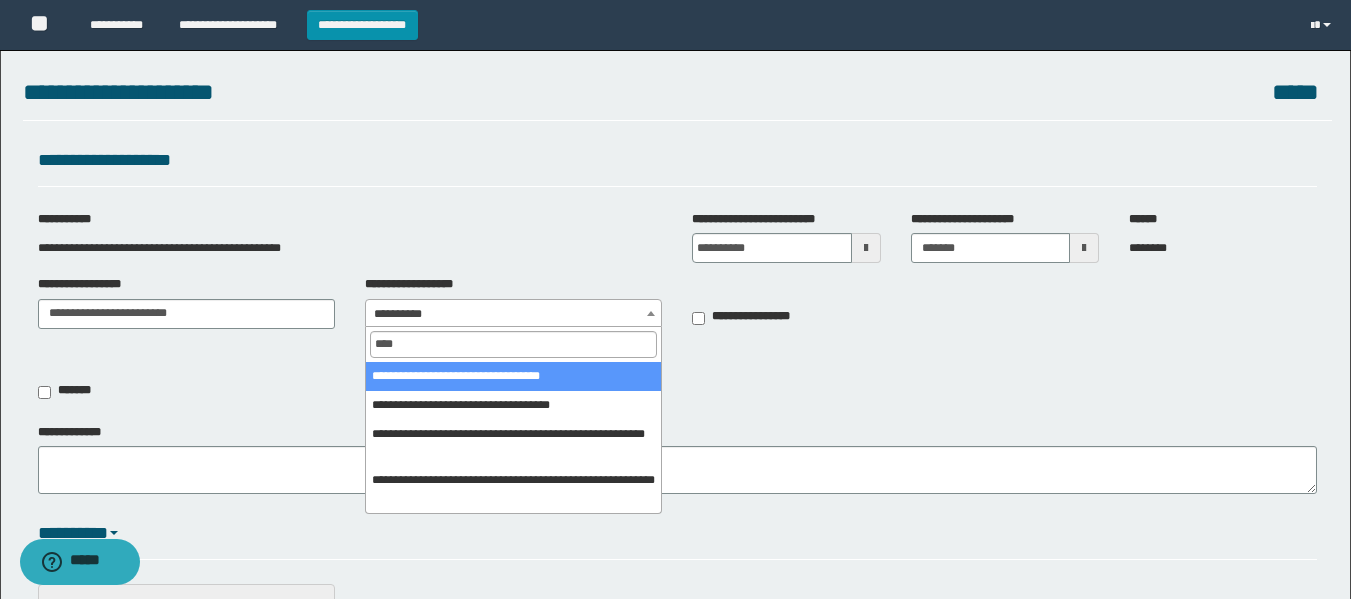 select on "***" 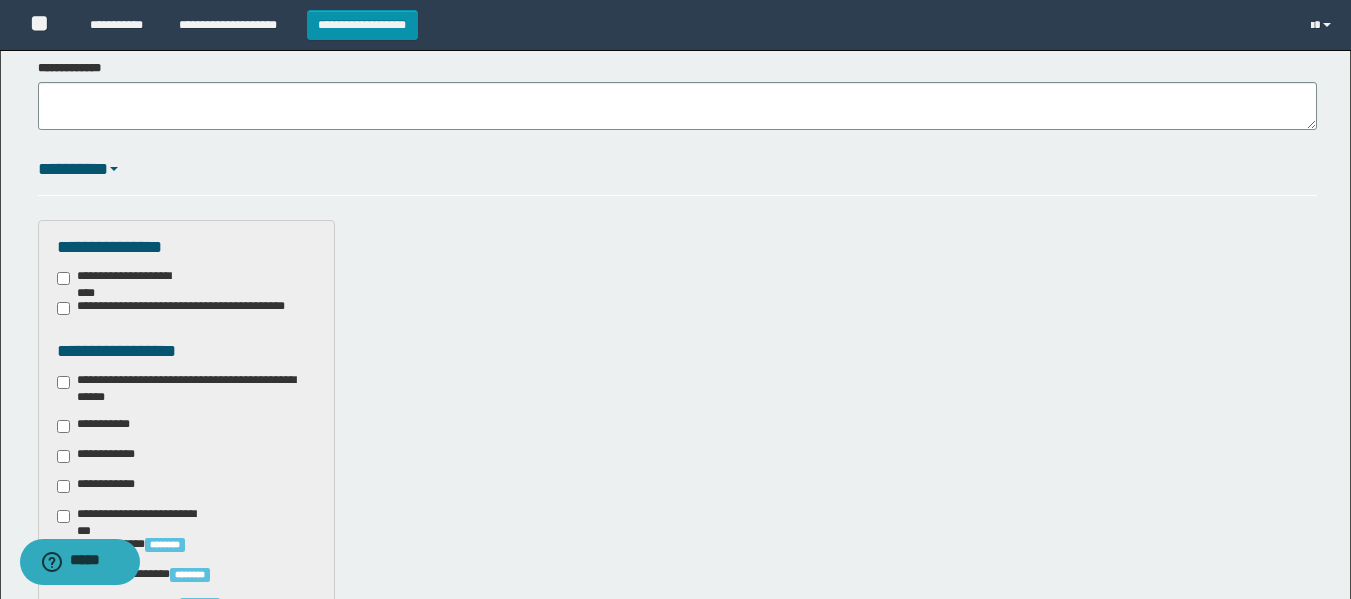 scroll, scrollTop: 384, scrollLeft: 0, axis: vertical 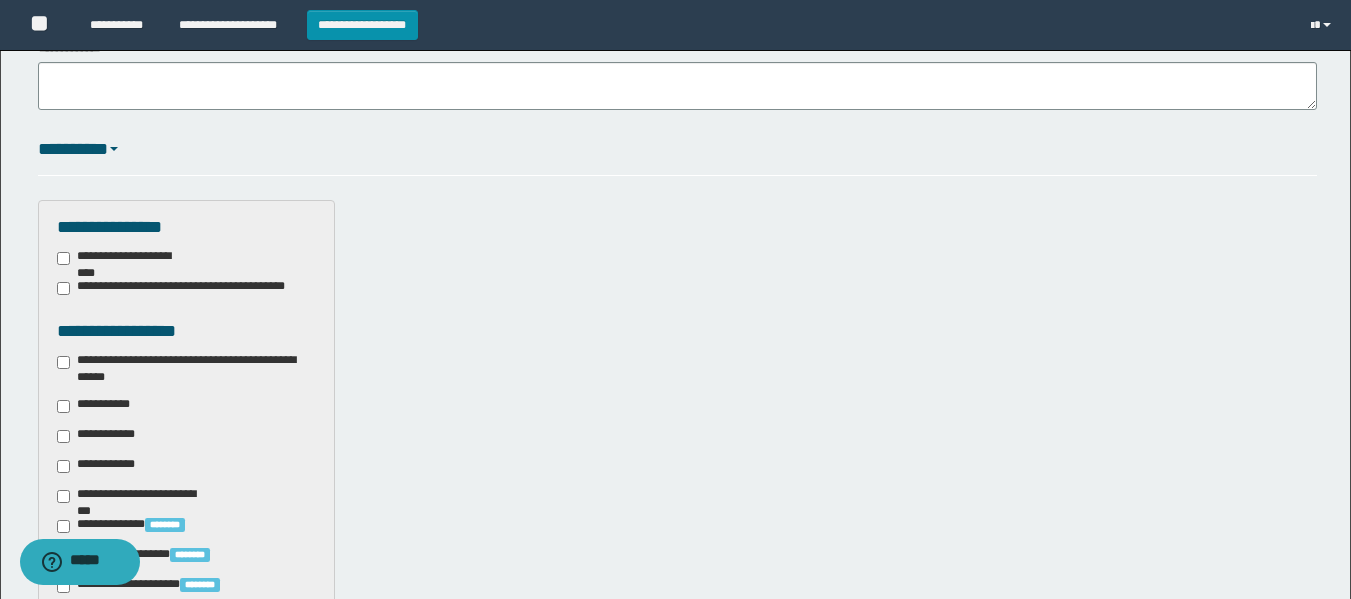 click on "**********" at bounding box center (186, 369) 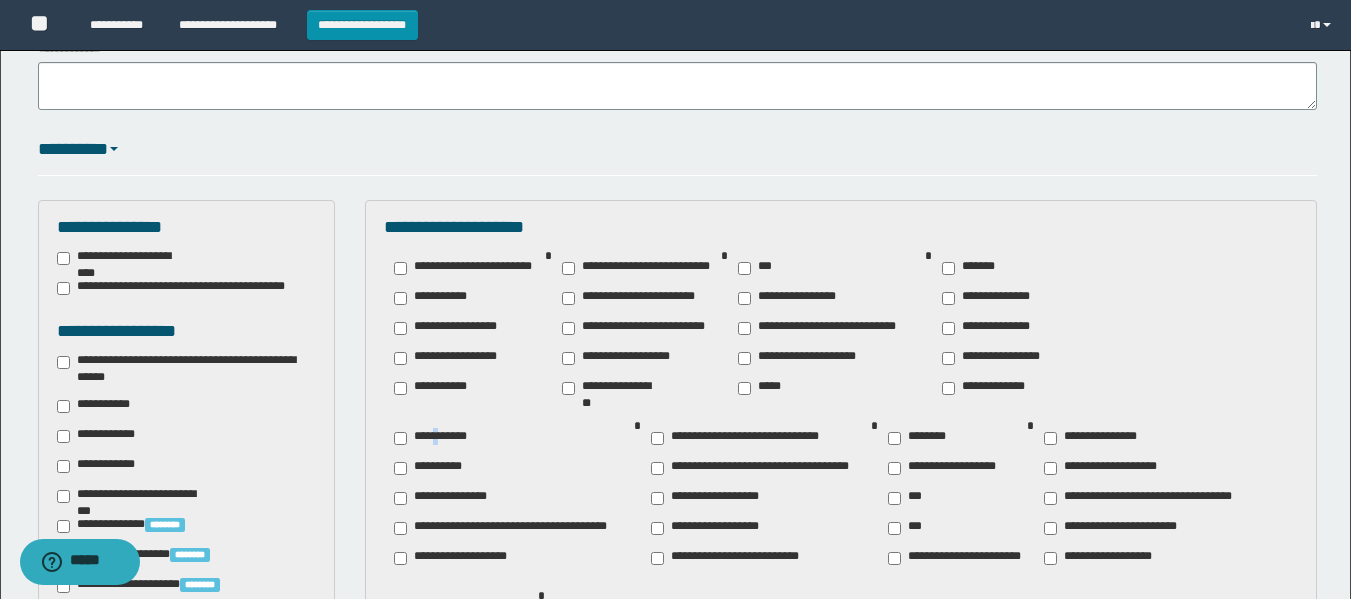 click on "**********" at bounding box center (436, 438) 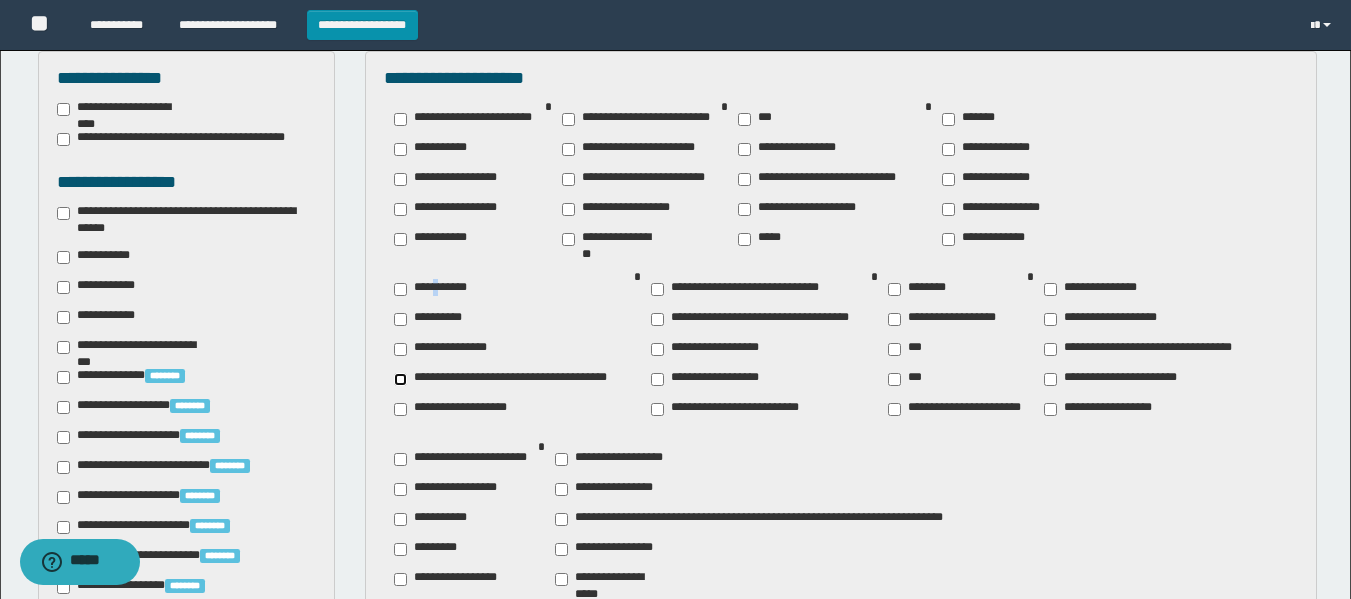 scroll, scrollTop: 568, scrollLeft: 0, axis: vertical 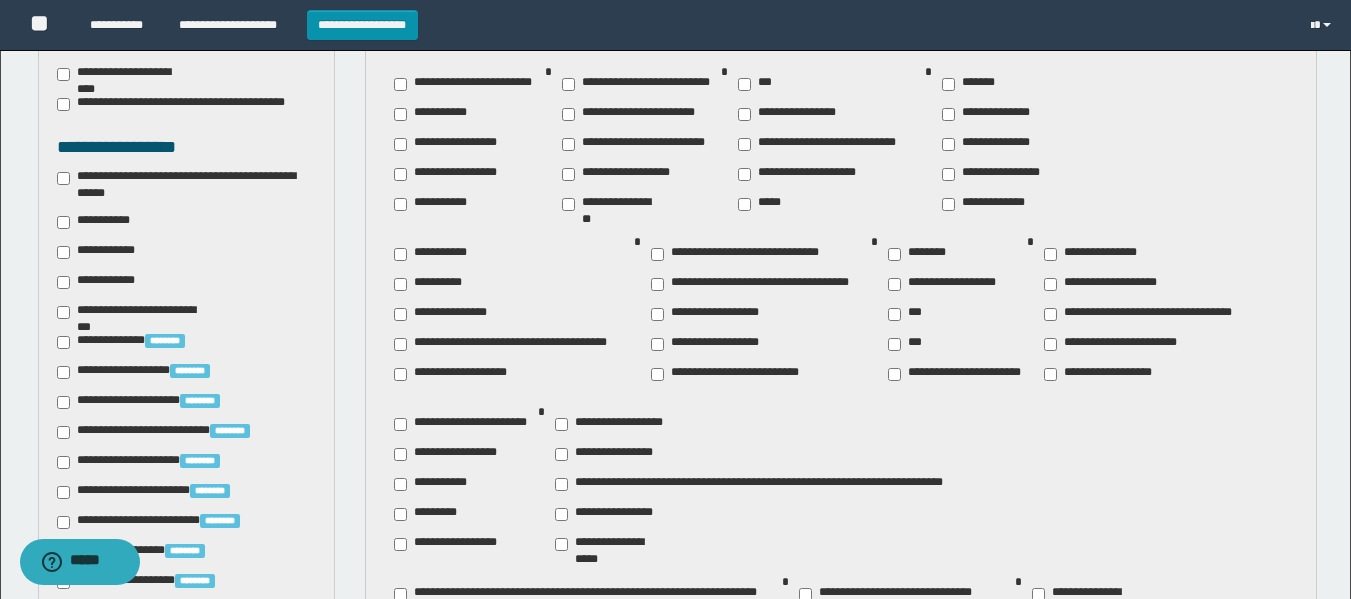 click on "**********" at bounding box center [709, 344] 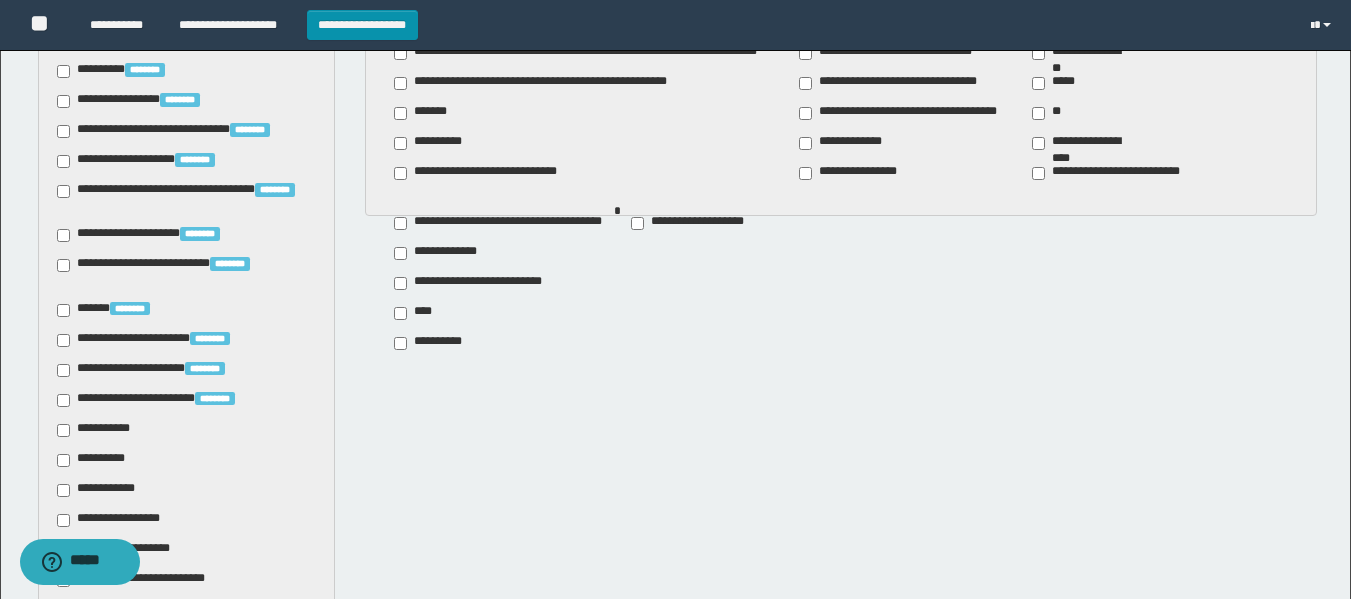 scroll, scrollTop: 1124, scrollLeft: 0, axis: vertical 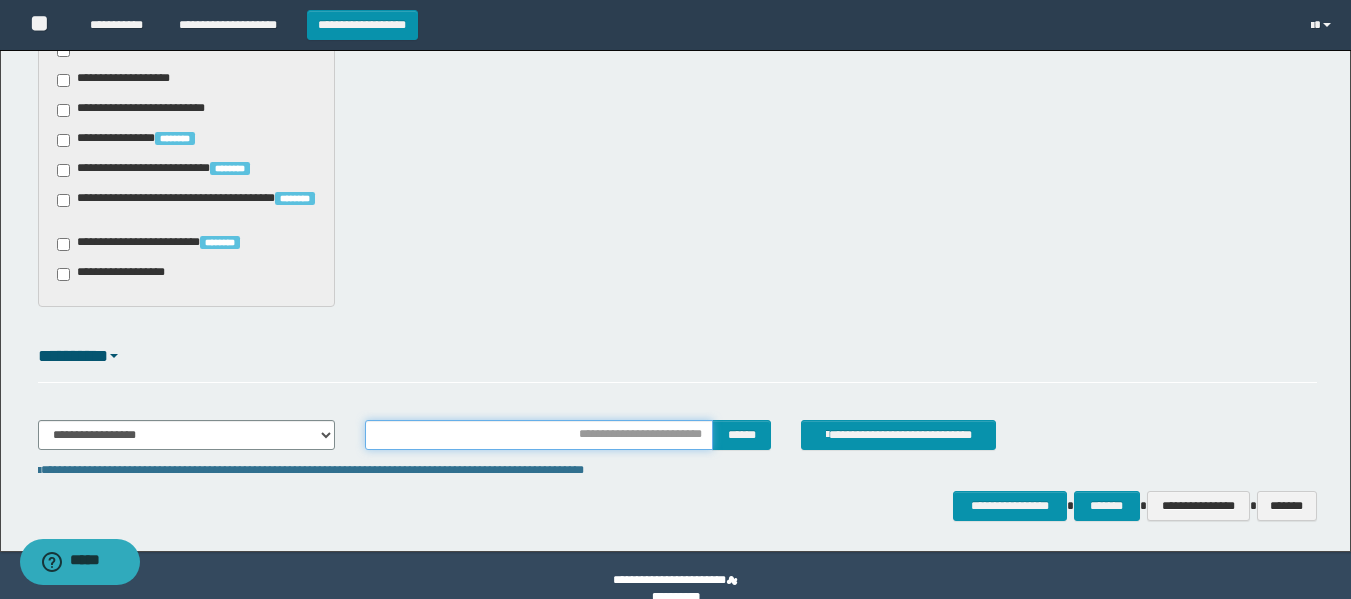 click at bounding box center [539, 435] 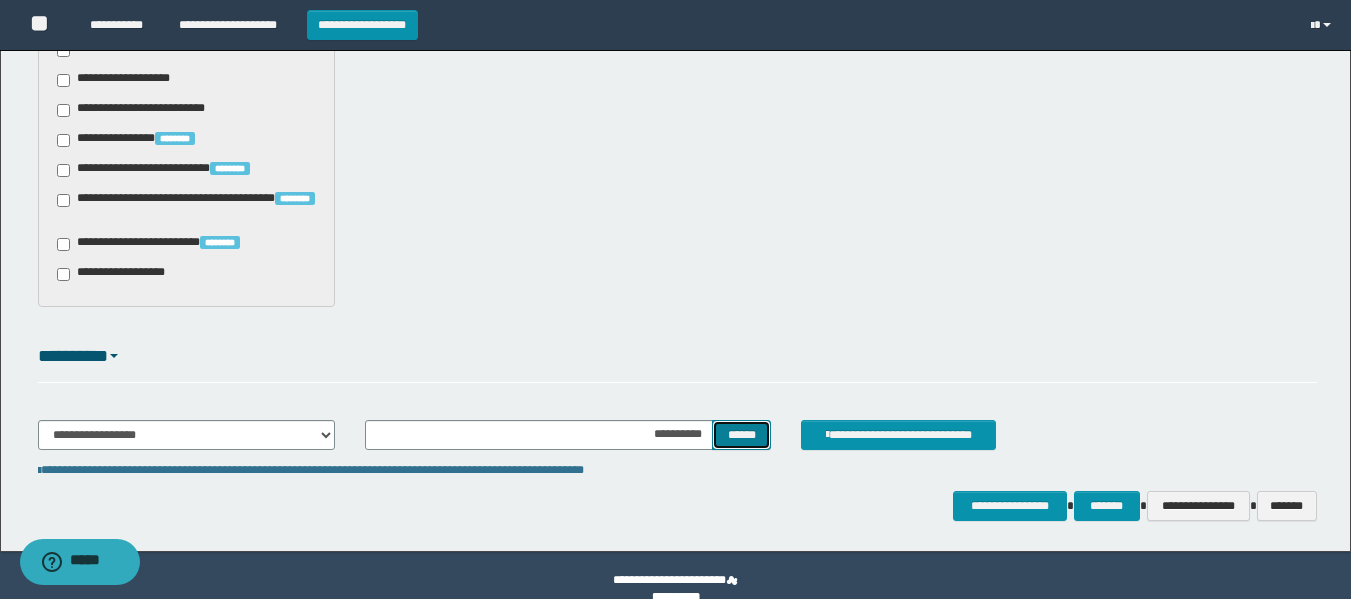 click on "******" at bounding box center [741, 435] 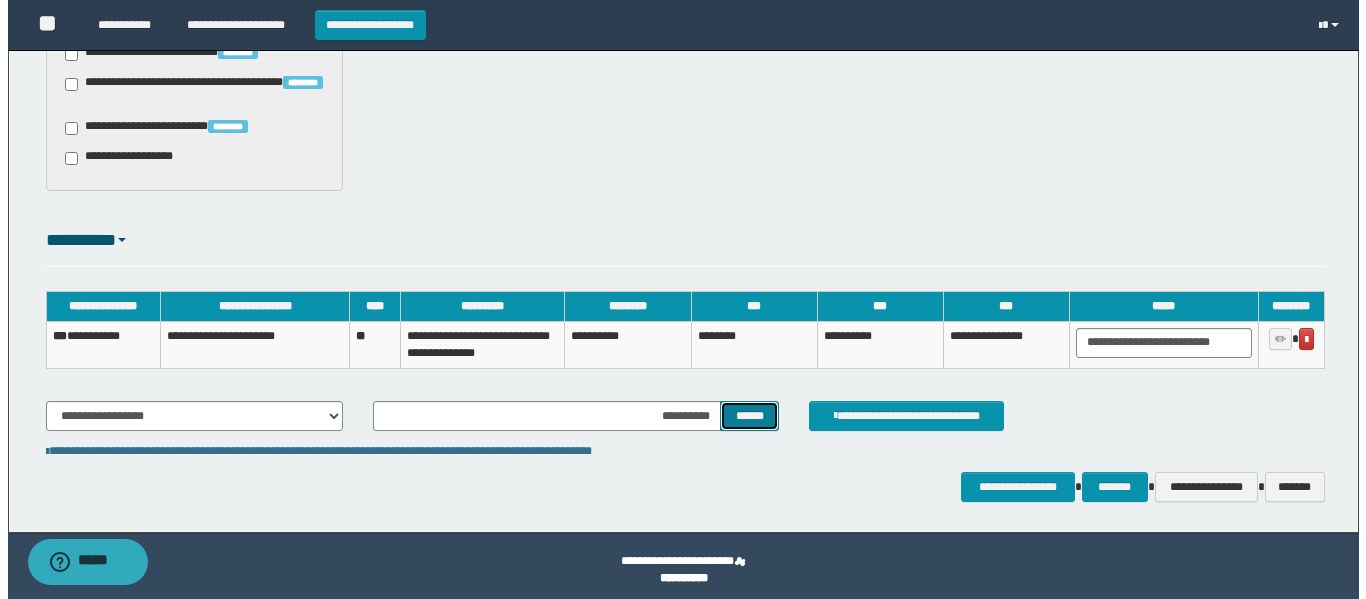 scroll, scrollTop: 1703, scrollLeft: 0, axis: vertical 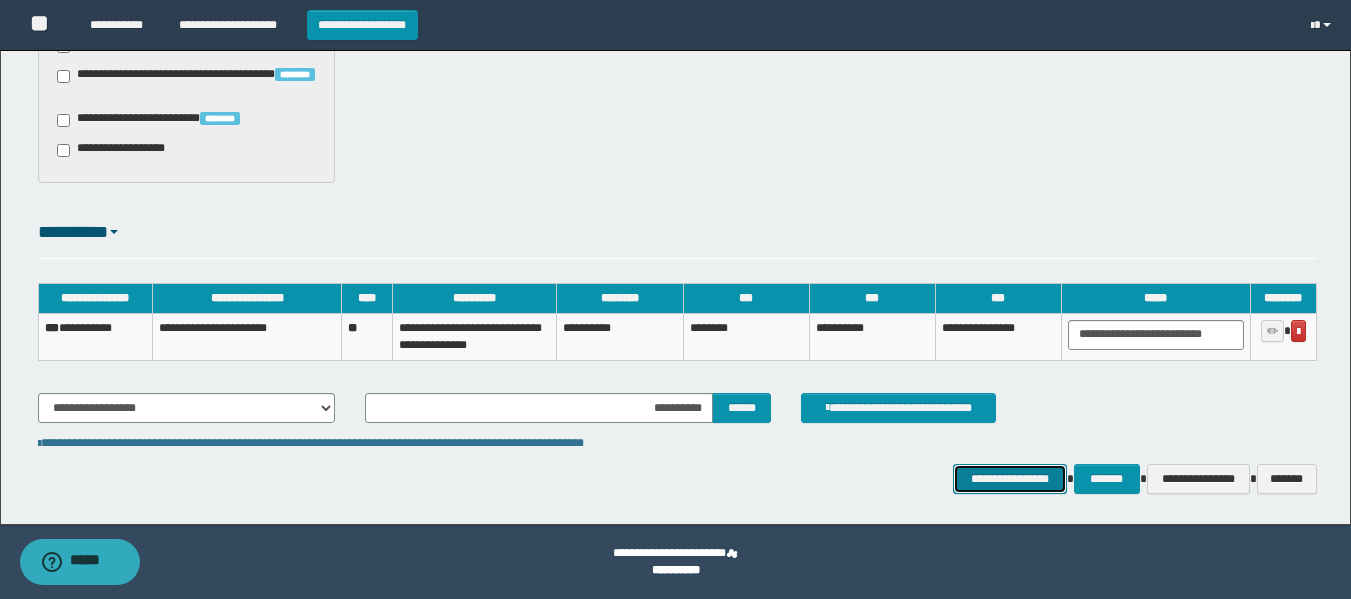 click on "**********" at bounding box center (1009, 479) 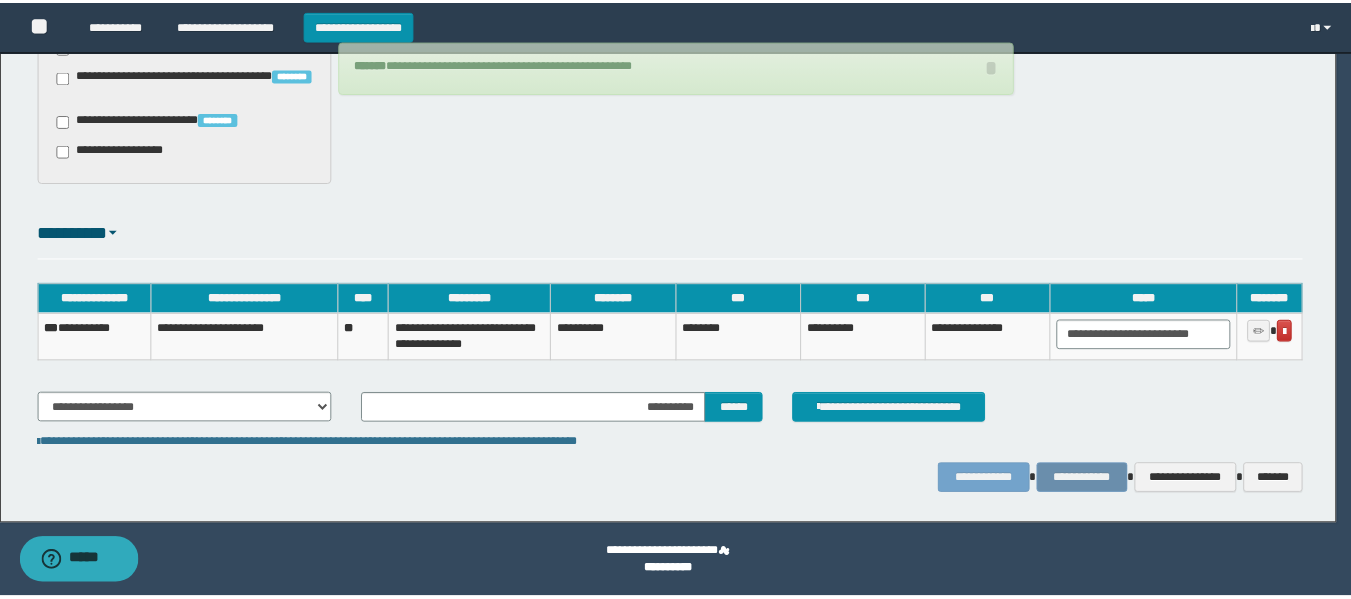scroll, scrollTop: 1689, scrollLeft: 0, axis: vertical 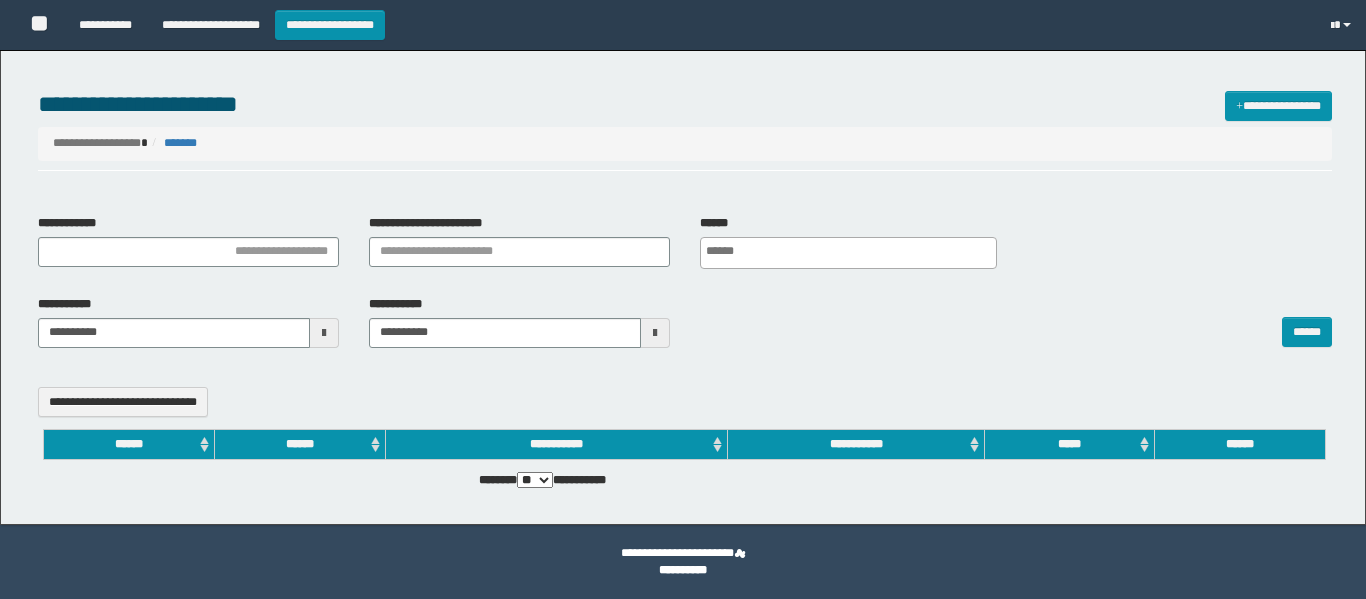 select 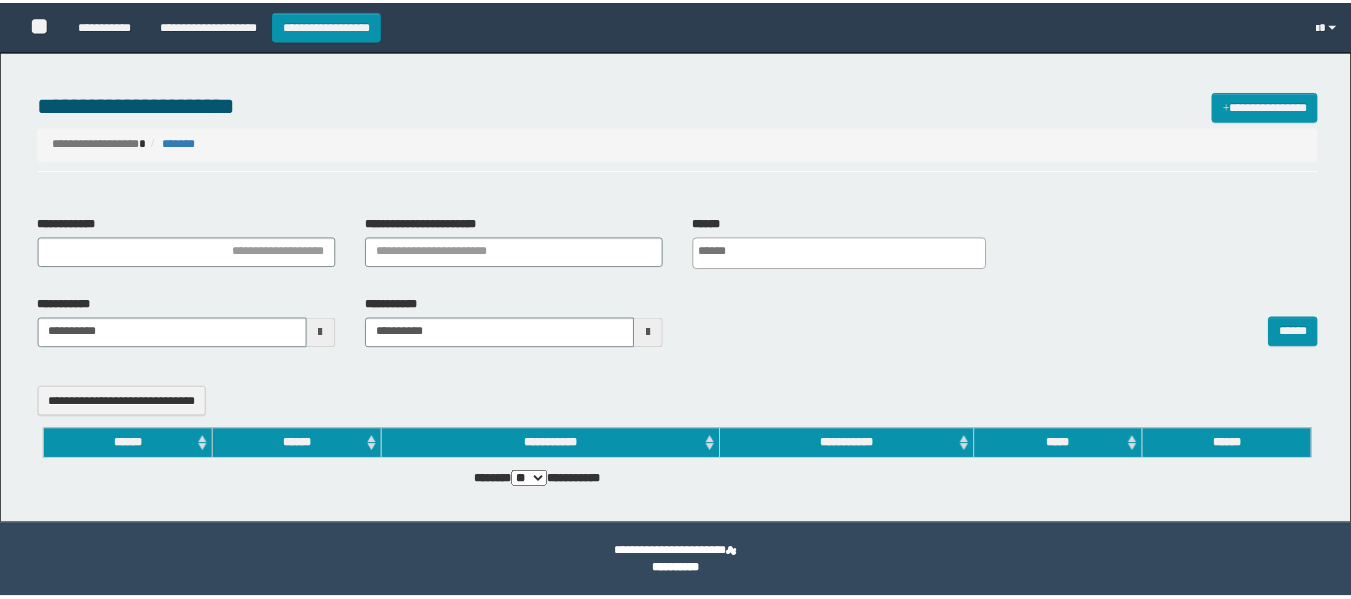 scroll, scrollTop: 0, scrollLeft: 0, axis: both 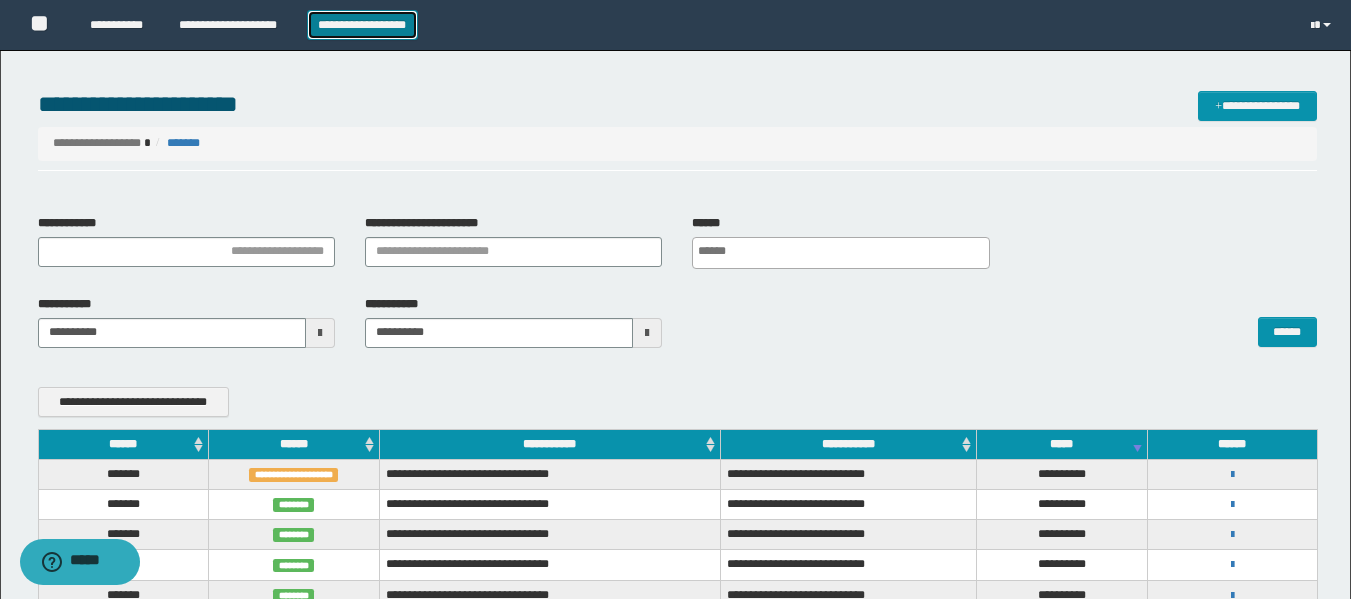 click on "**********" at bounding box center [362, 25] 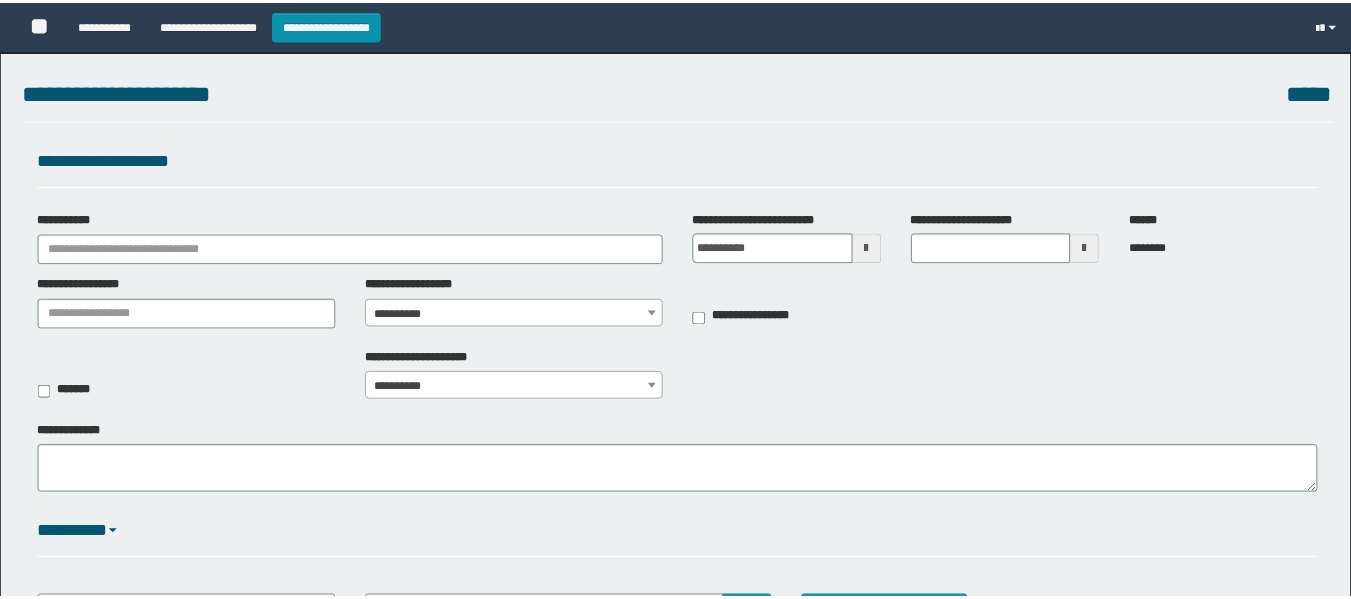 scroll, scrollTop: 0, scrollLeft: 0, axis: both 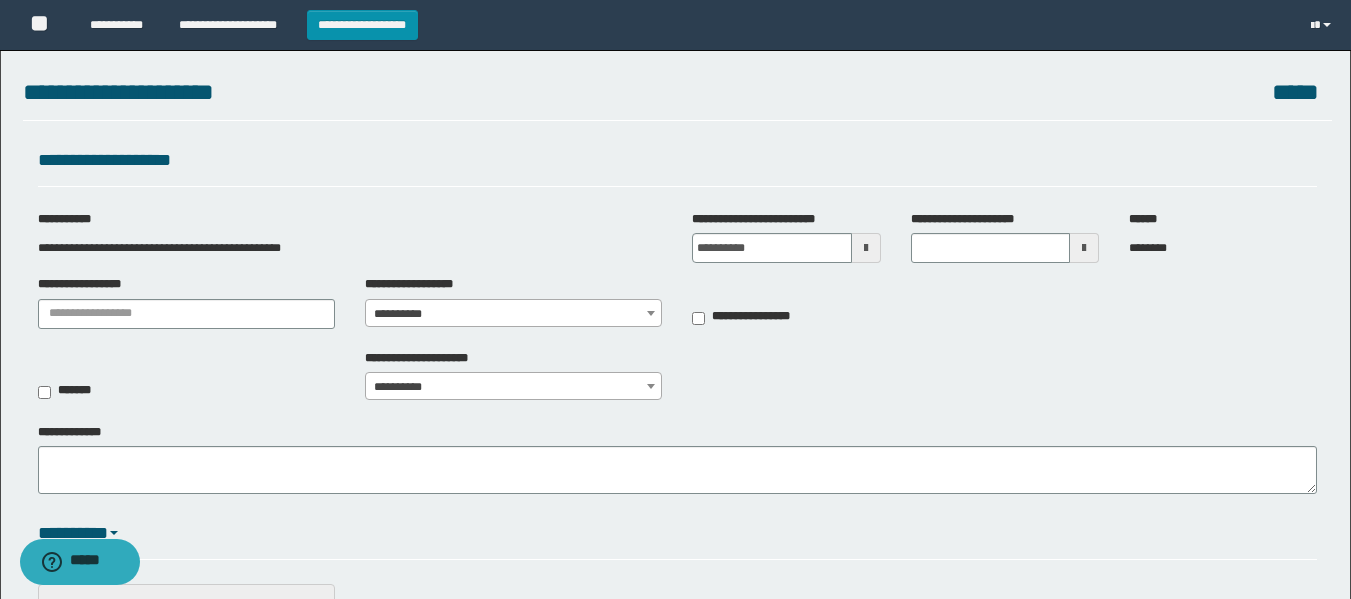 click at bounding box center (866, 248) 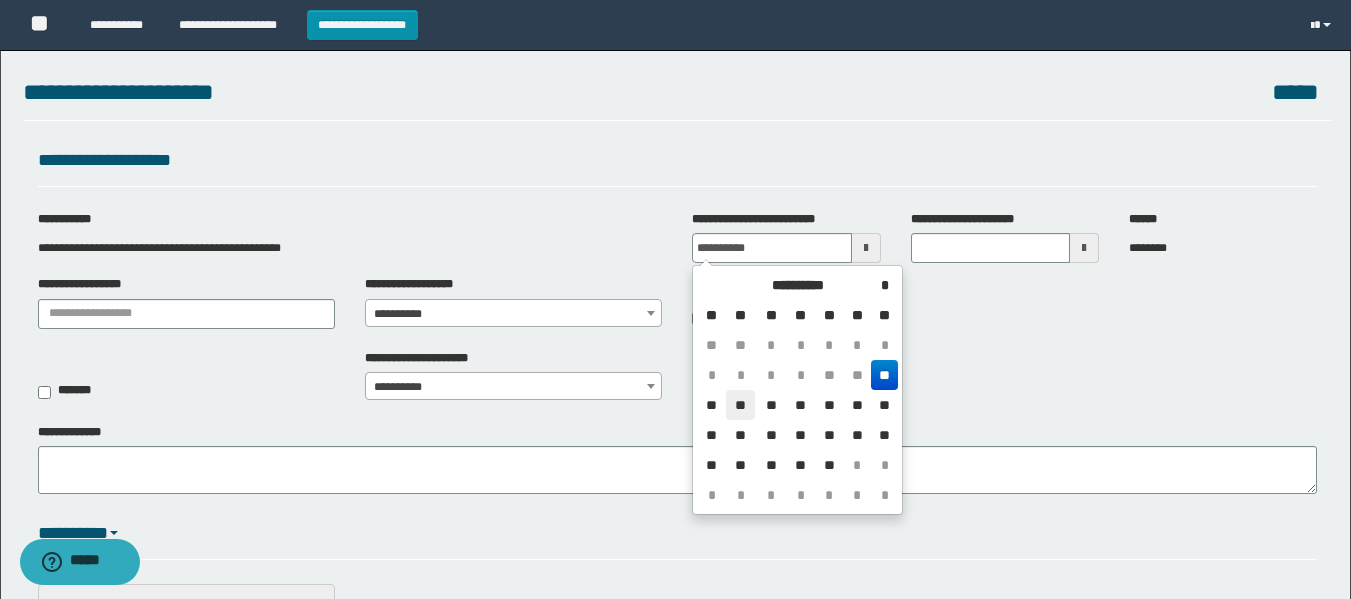 click on "**" at bounding box center [740, 405] 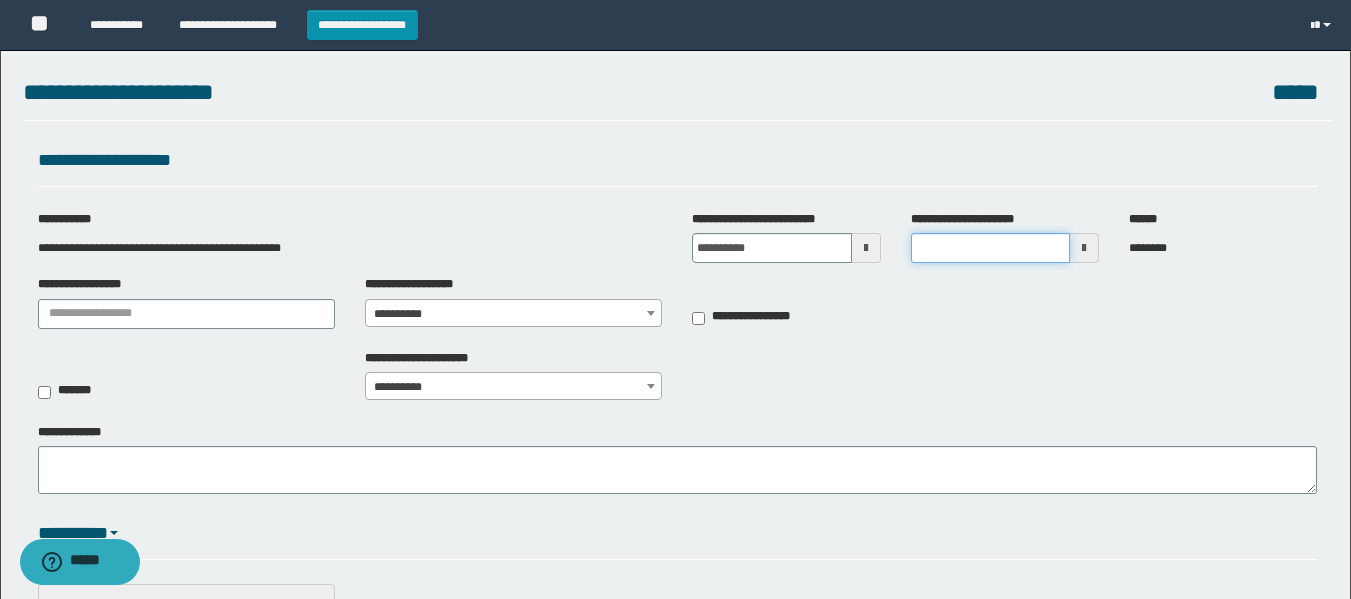 click on "**********" at bounding box center (990, 248) 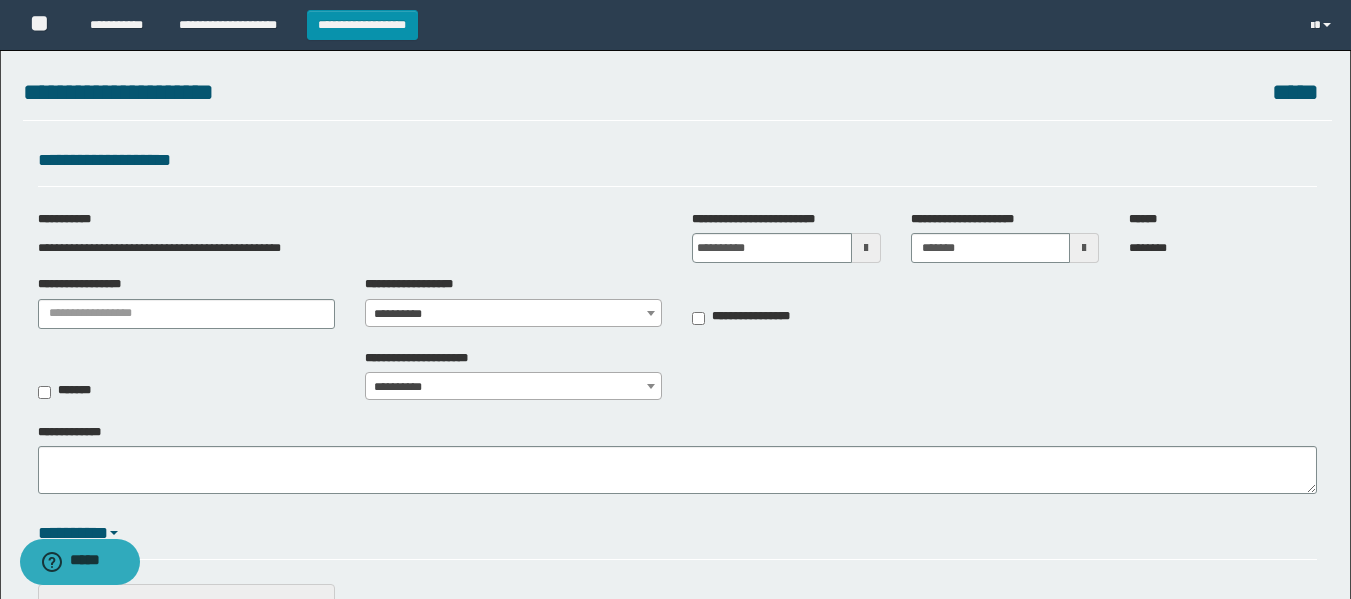 click on "**********" at bounding box center [186, 302] 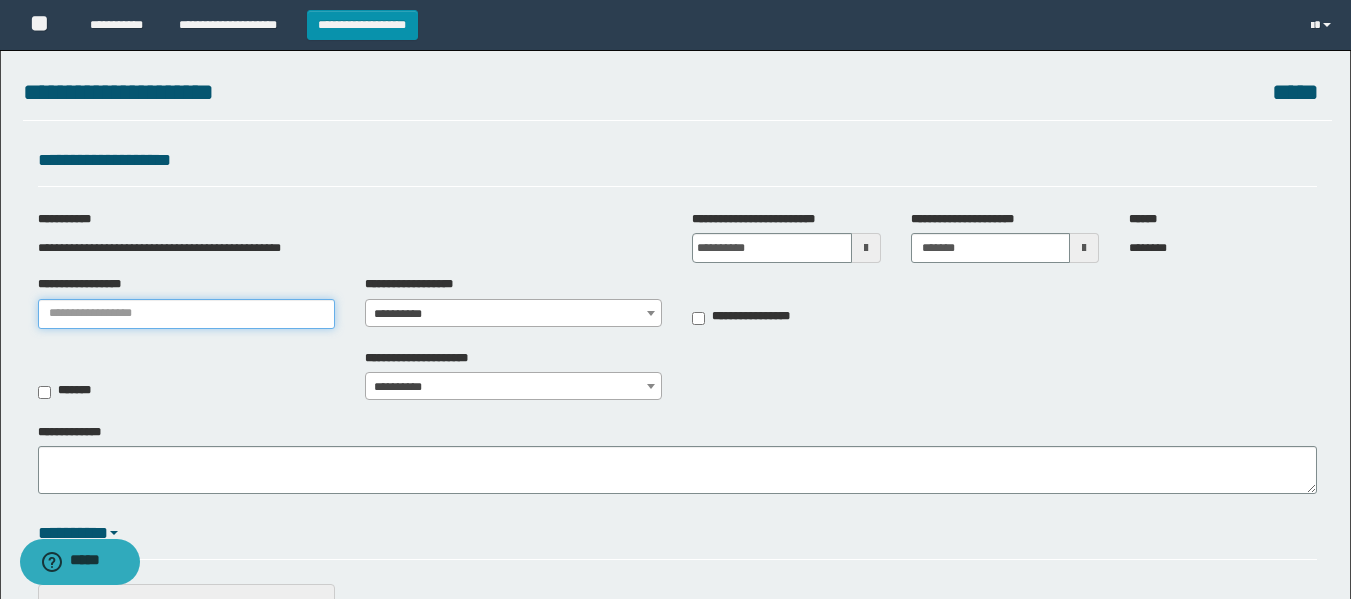 click on "**********" at bounding box center (186, 314) 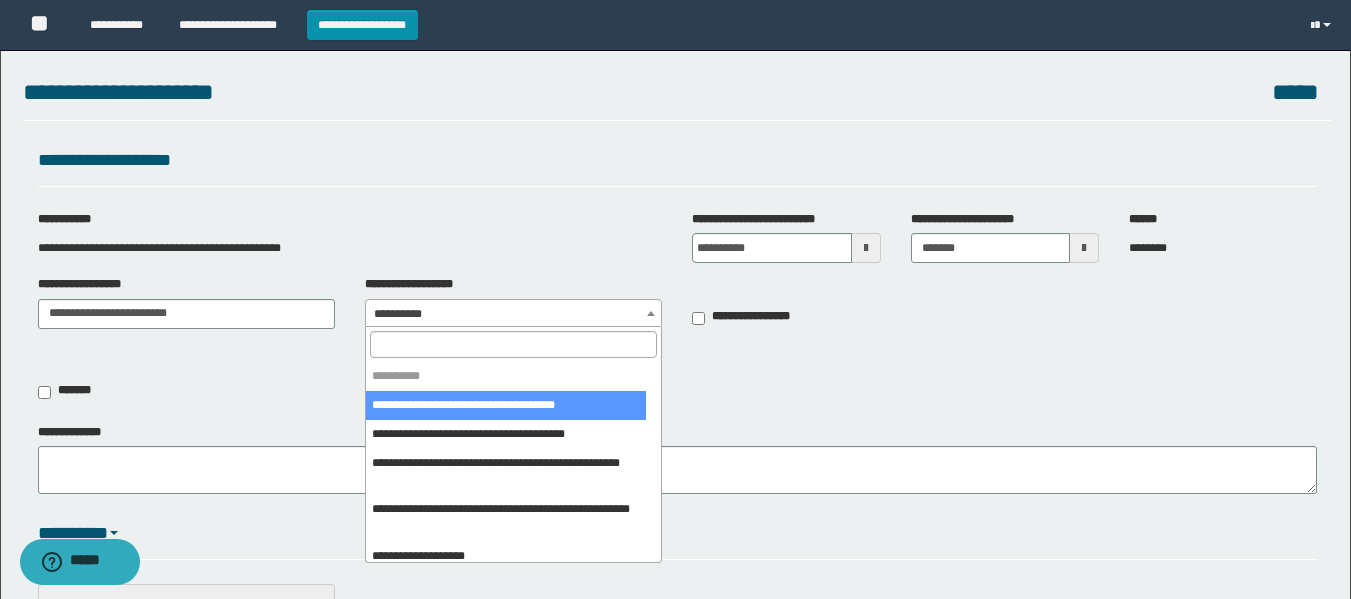 click on "**********" at bounding box center (513, 314) 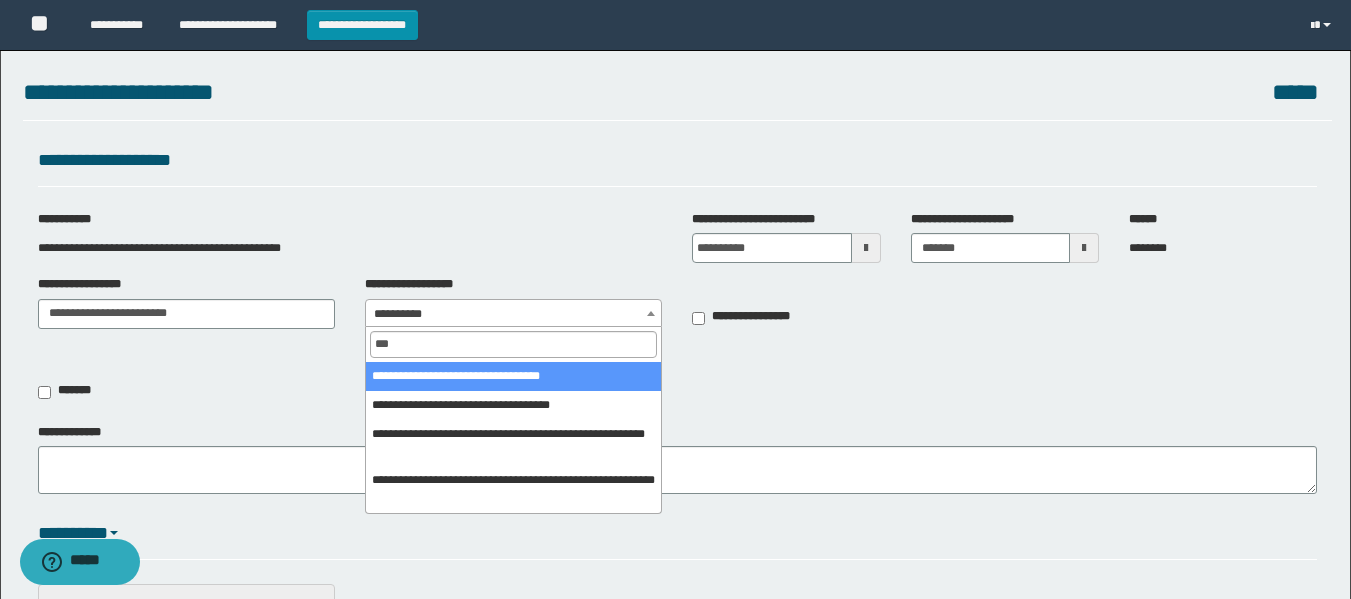 type on "***" 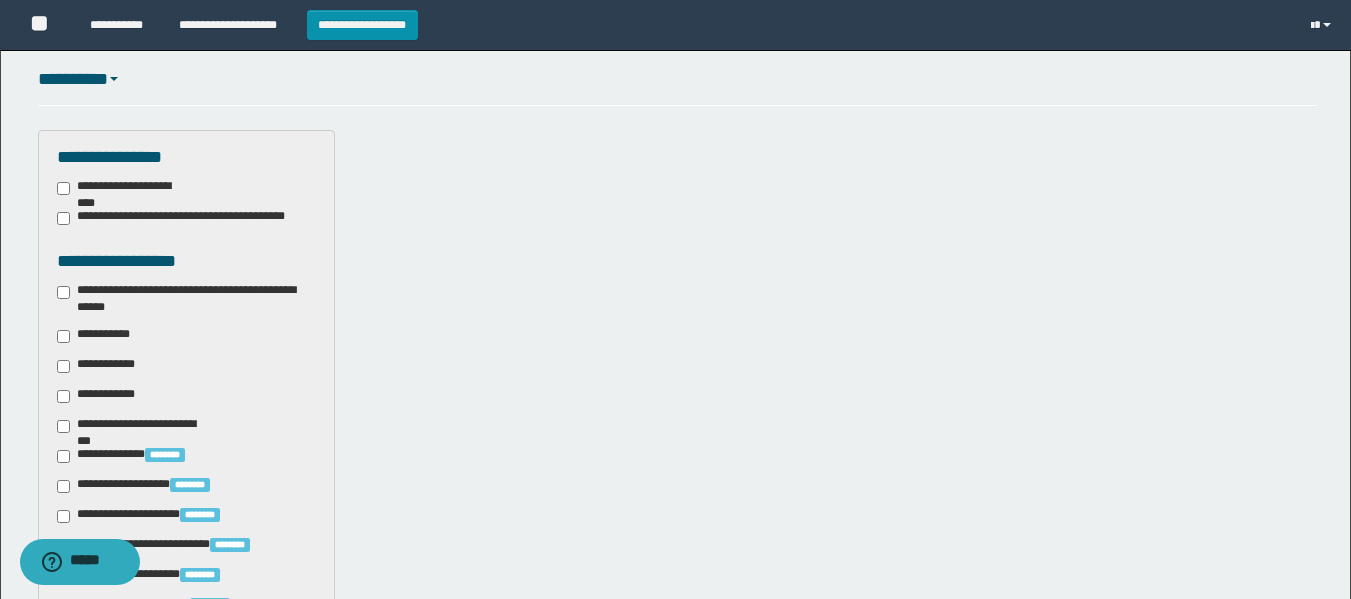 scroll, scrollTop: 462, scrollLeft: 0, axis: vertical 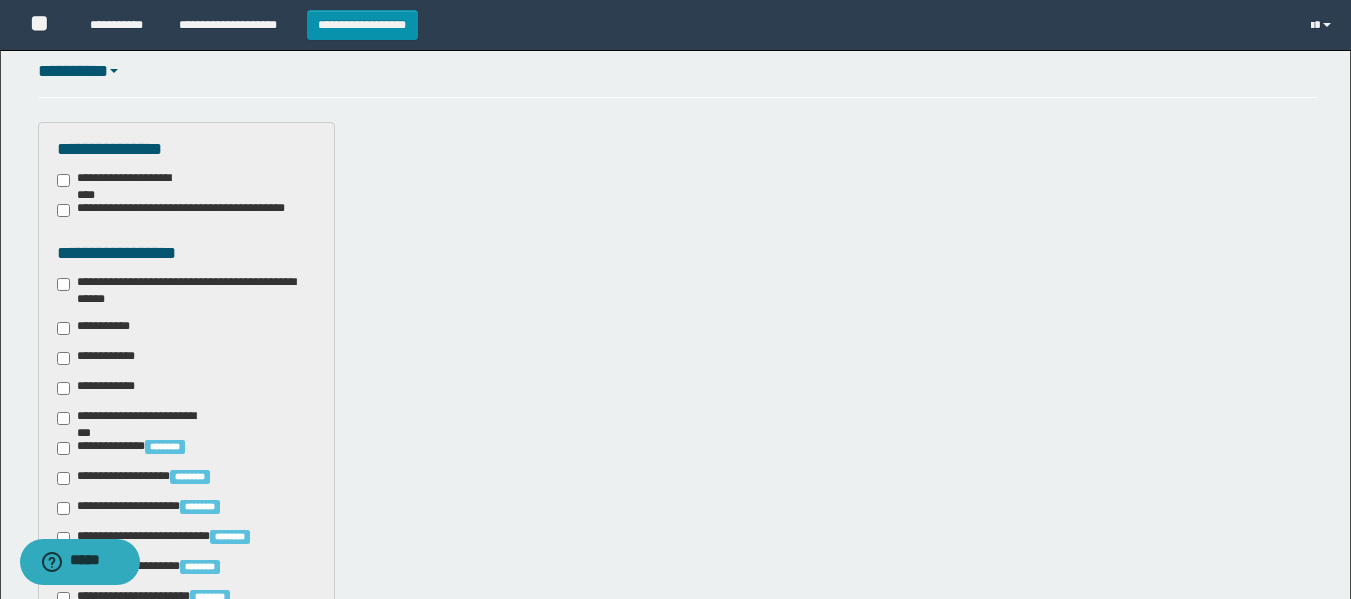 click on "**********" at bounding box center (186, 291) 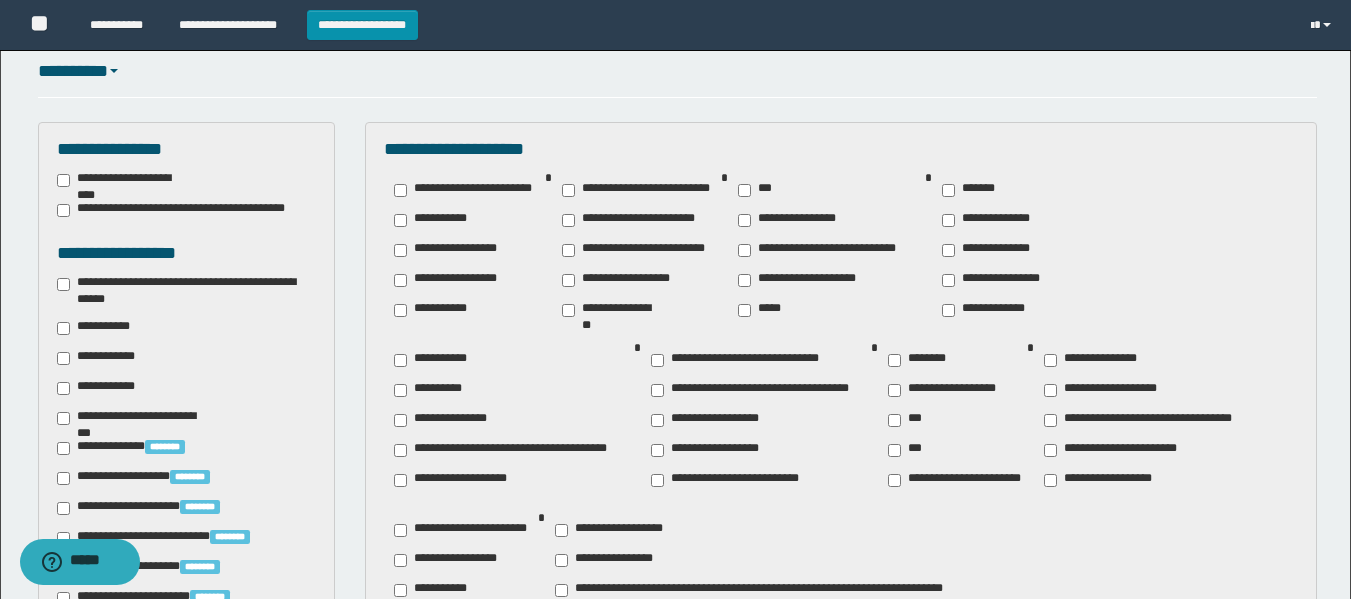 click on "**********" at bounding box center (436, 360) 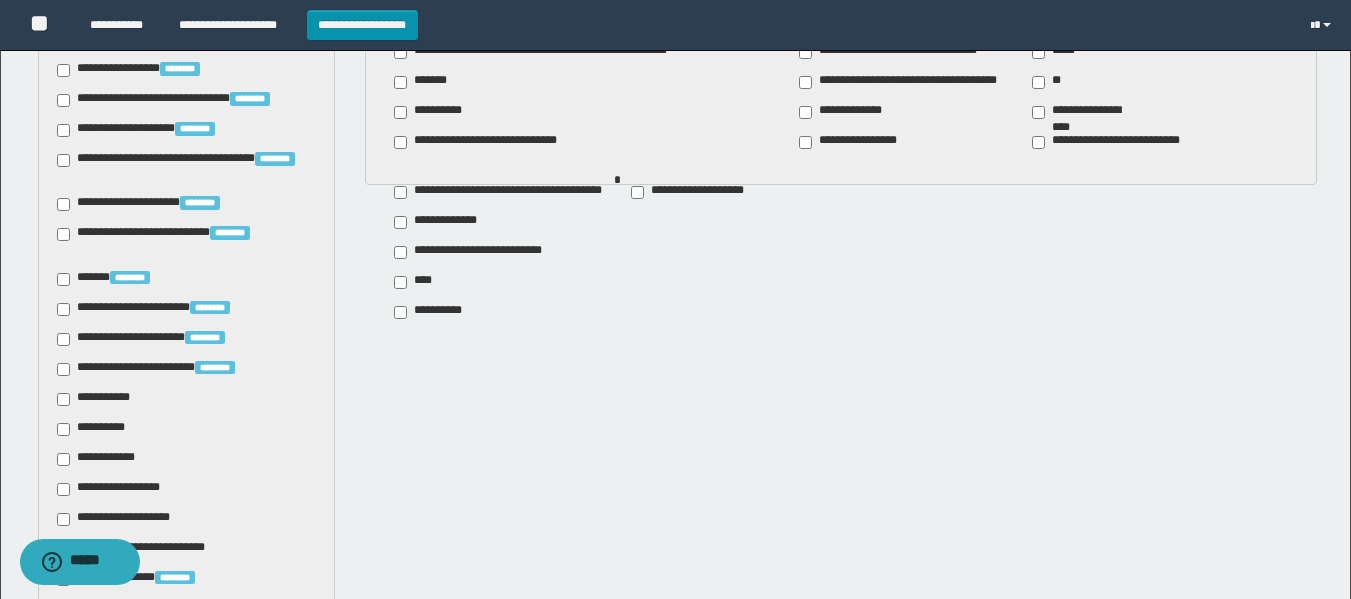 scroll, scrollTop: 1144, scrollLeft: 0, axis: vertical 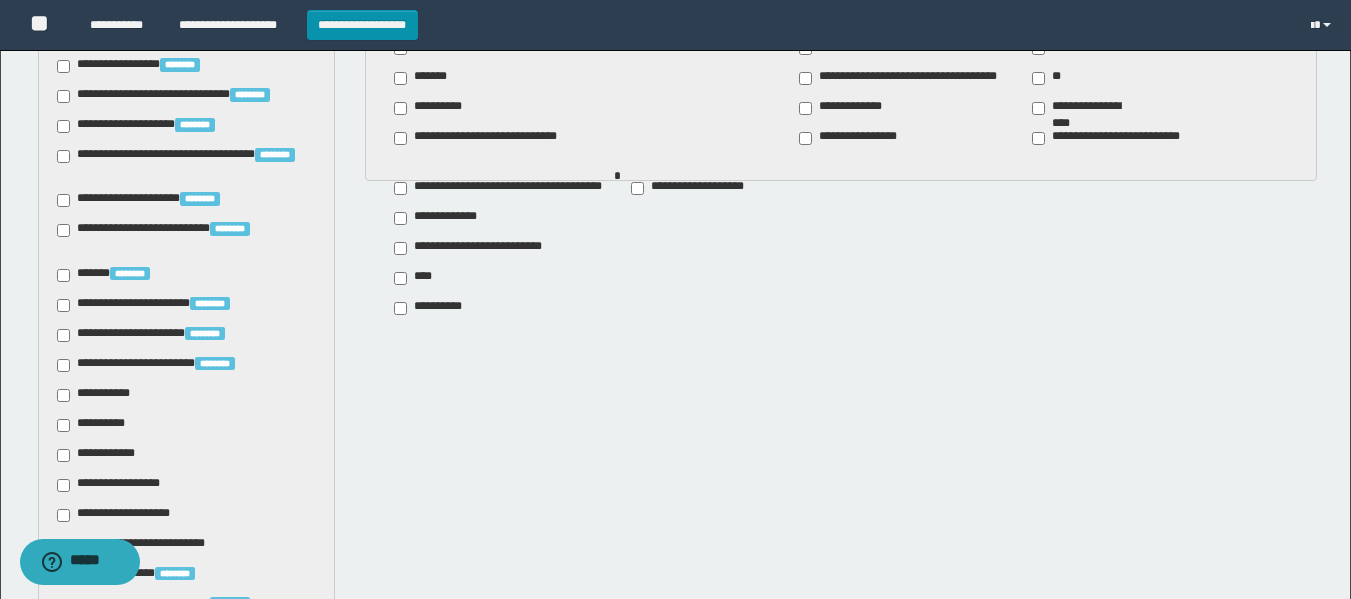 click on "**********" at bounding box center [97, 395] 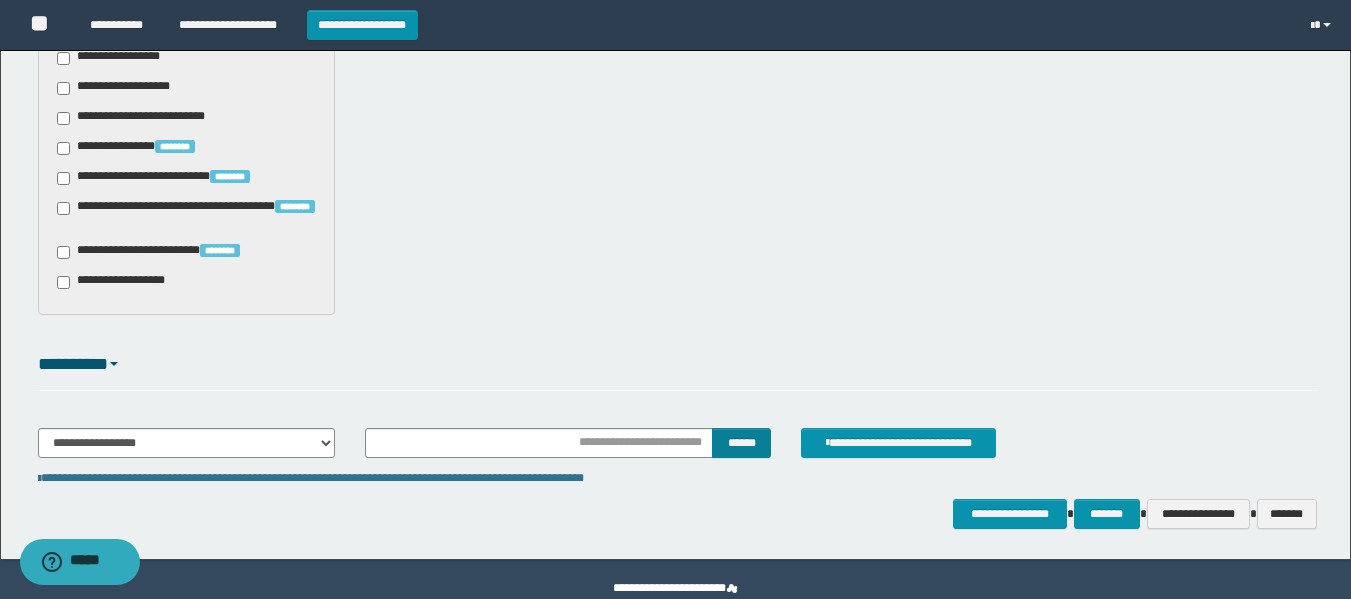 scroll, scrollTop: 1579, scrollLeft: 0, axis: vertical 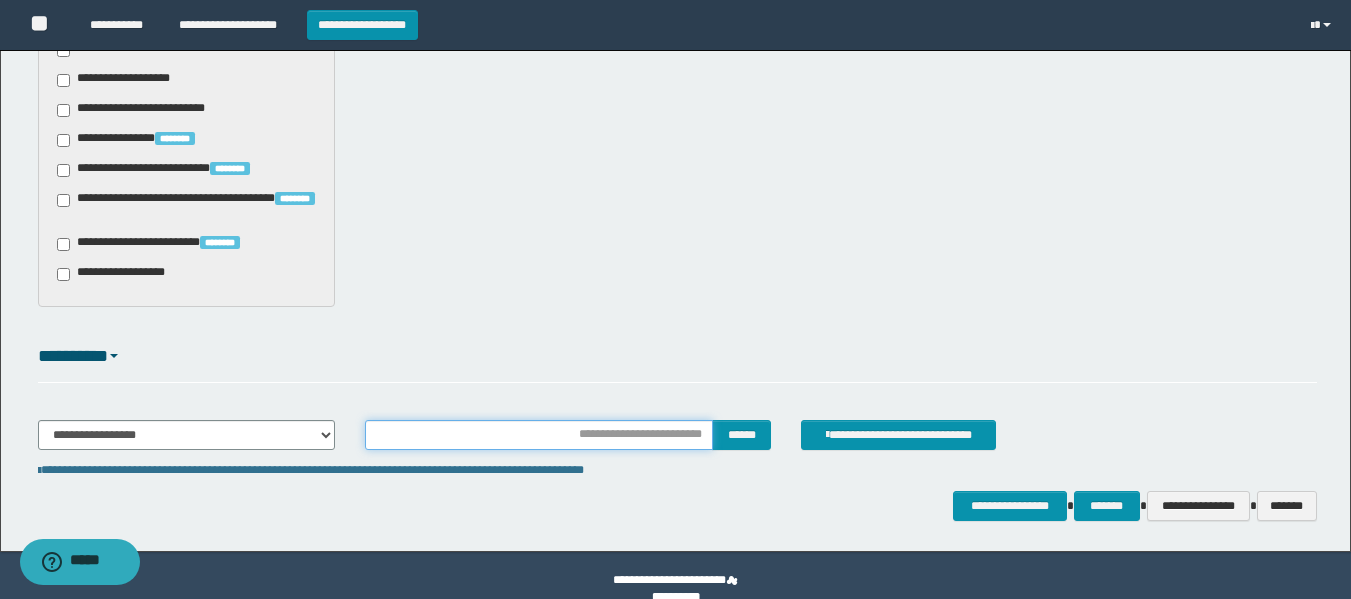 click at bounding box center [539, 435] 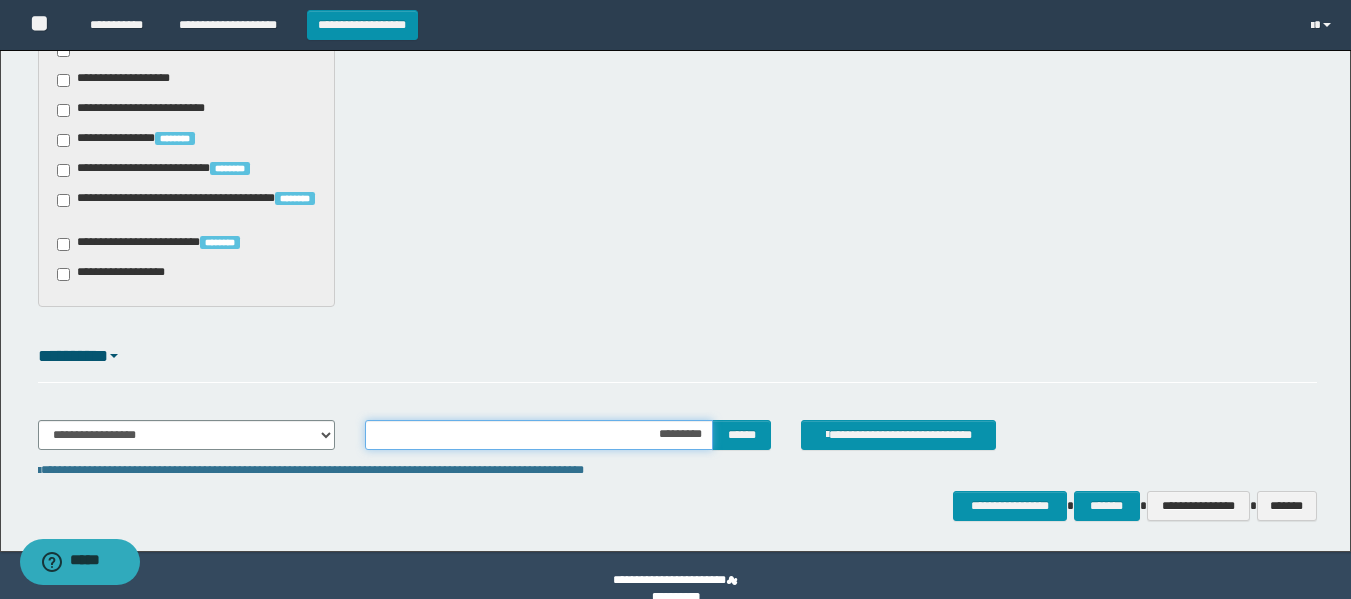 type on "**********" 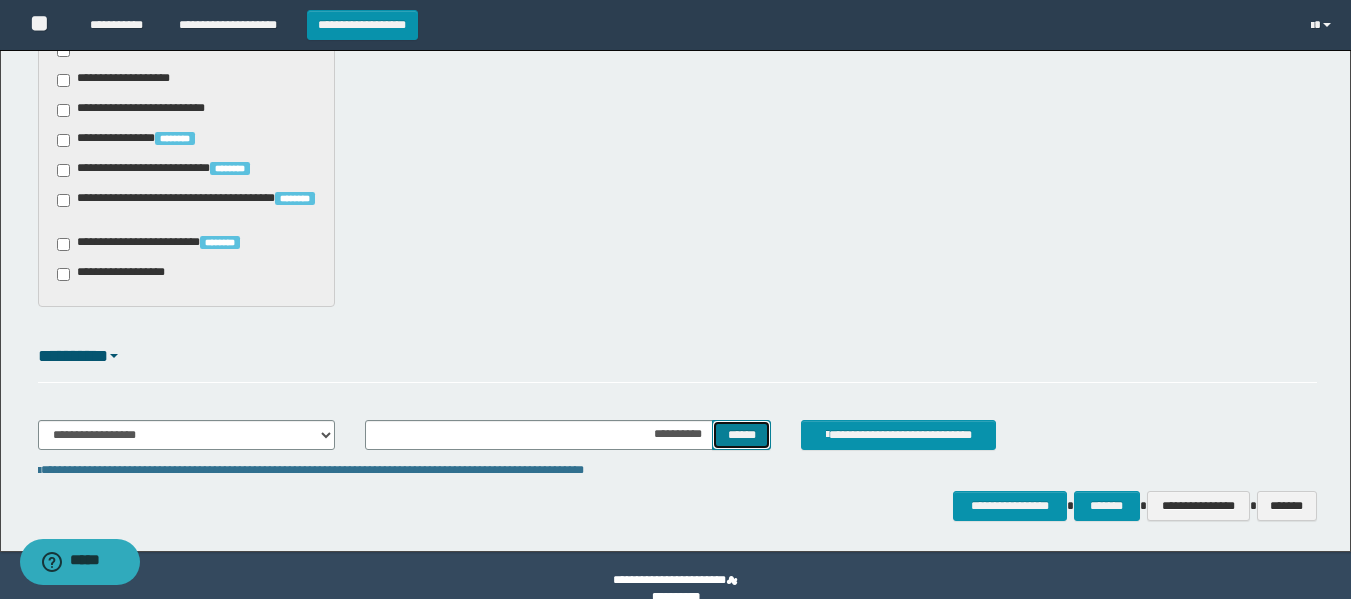 click on "******" at bounding box center (741, 435) 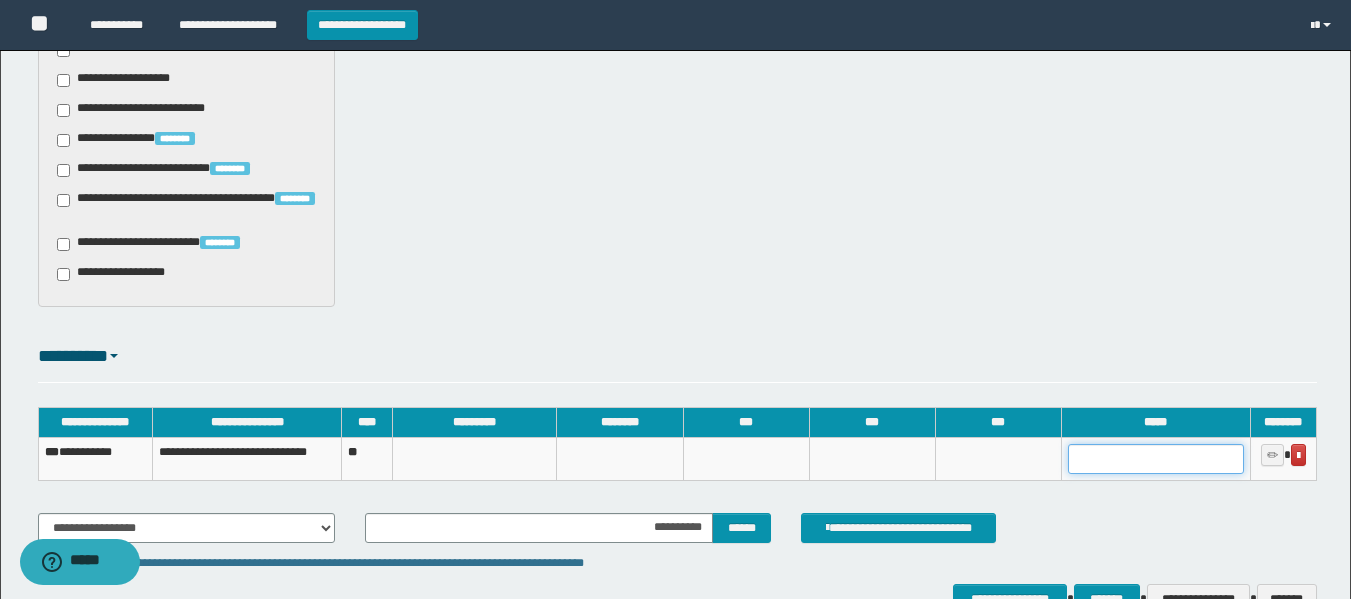 click at bounding box center (1156, 459) 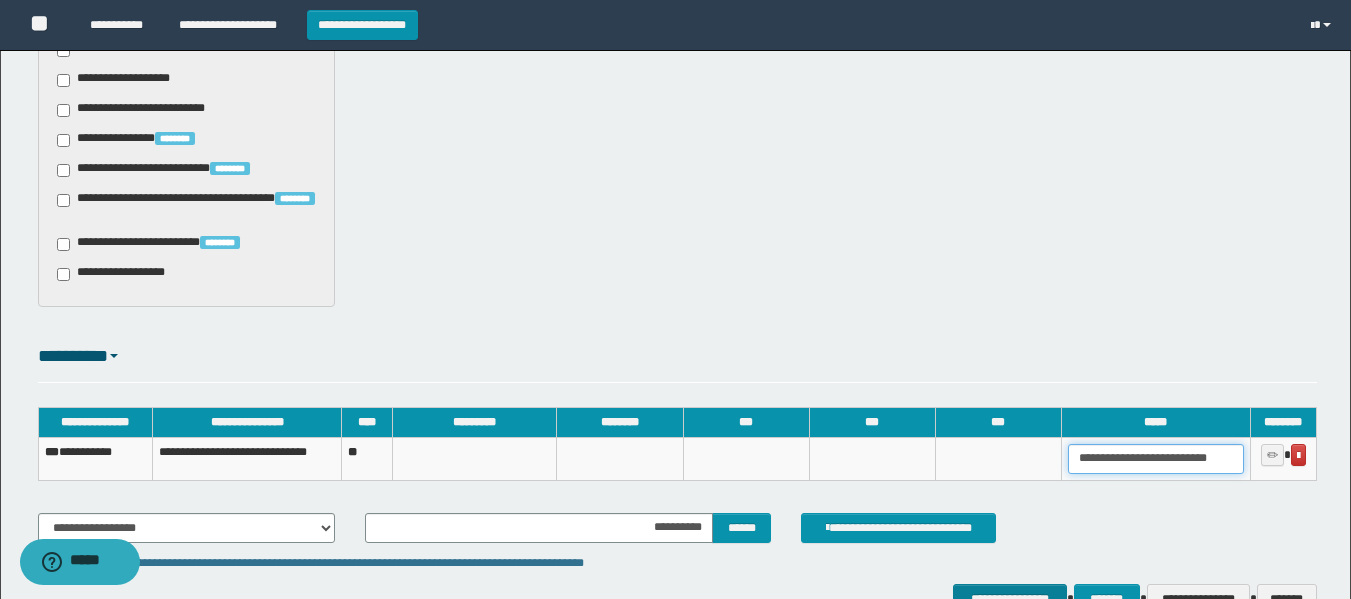 type on "**********" 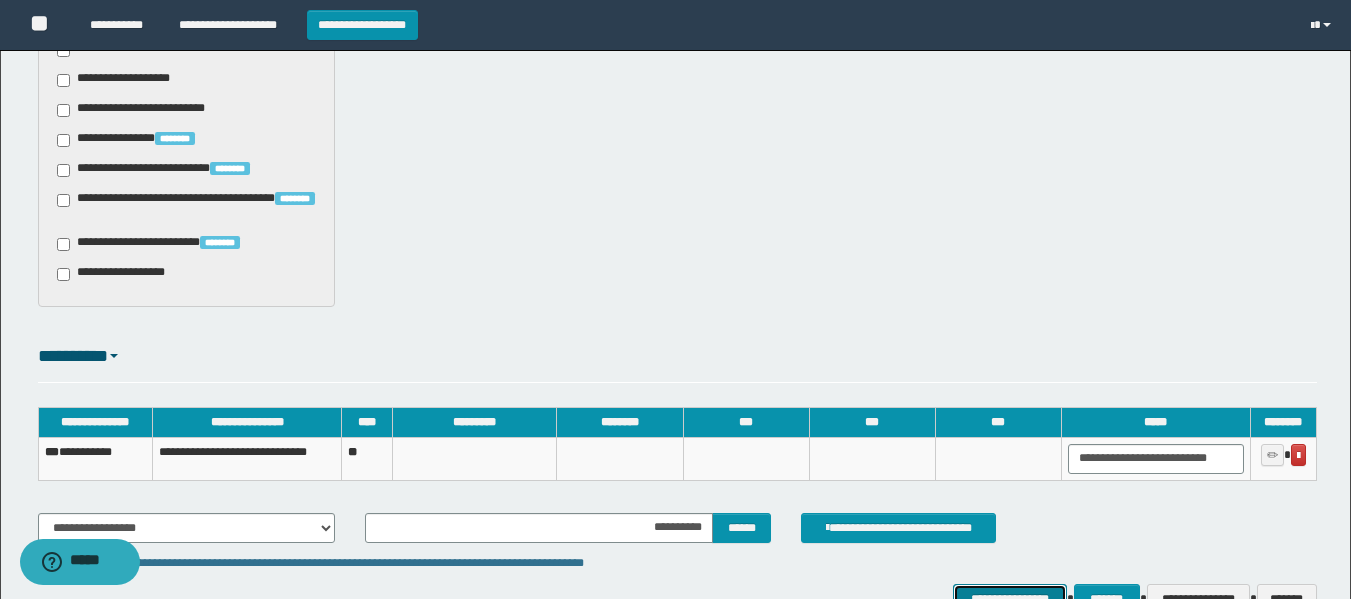 click on "**********" at bounding box center (1009, 599) 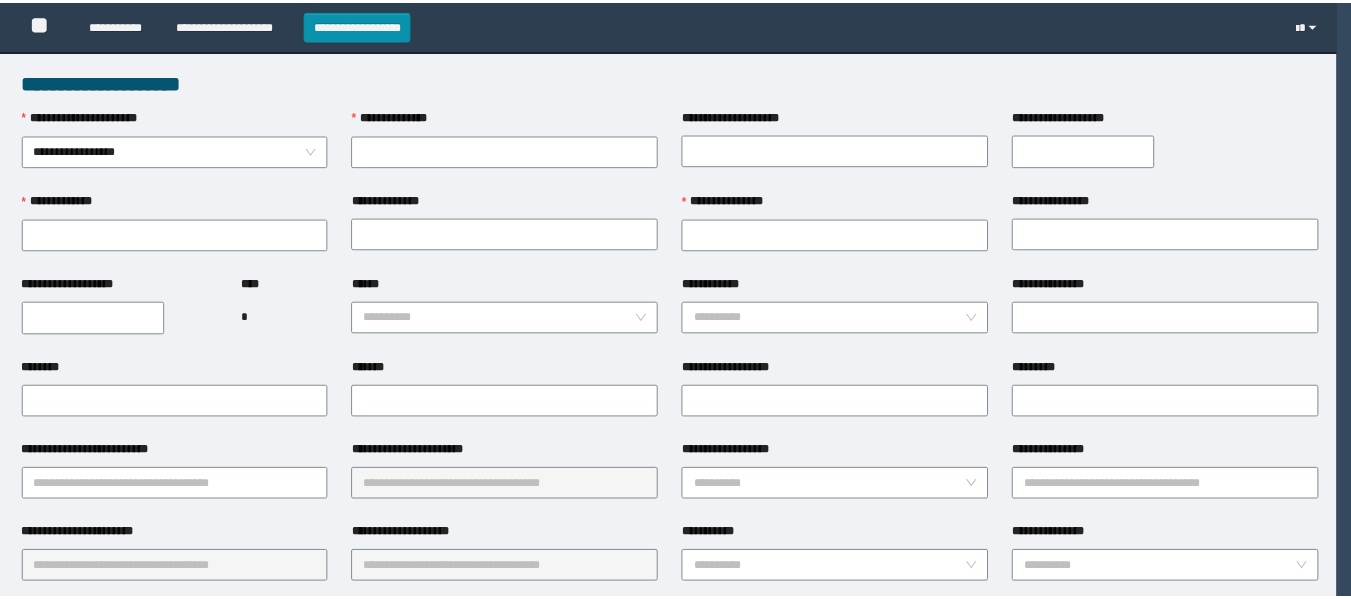 scroll, scrollTop: 0, scrollLeft: 0, axis: both 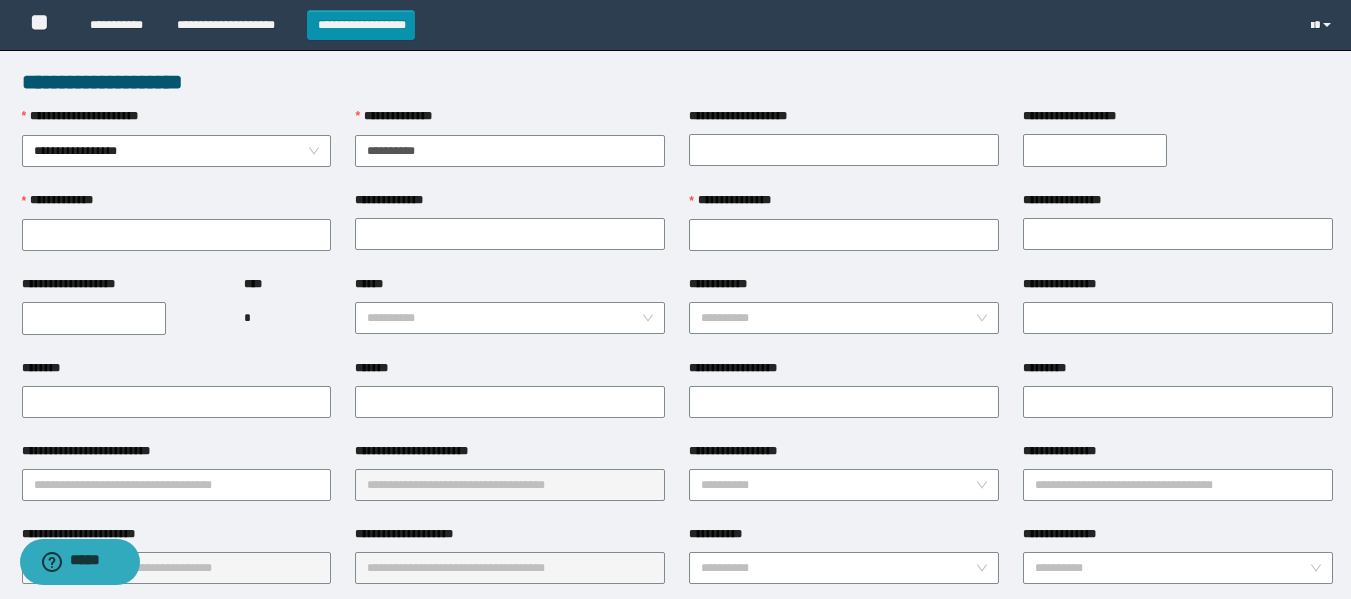 type on "**********" 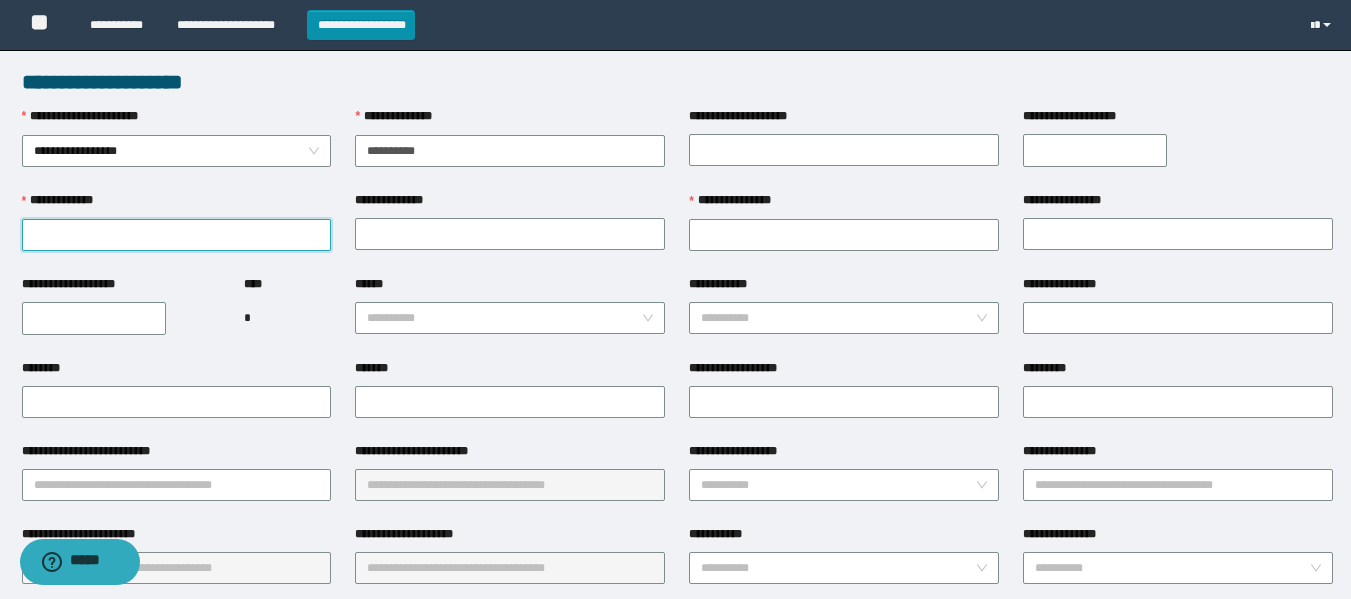 click on "**********" at bounding box center [177, 235] 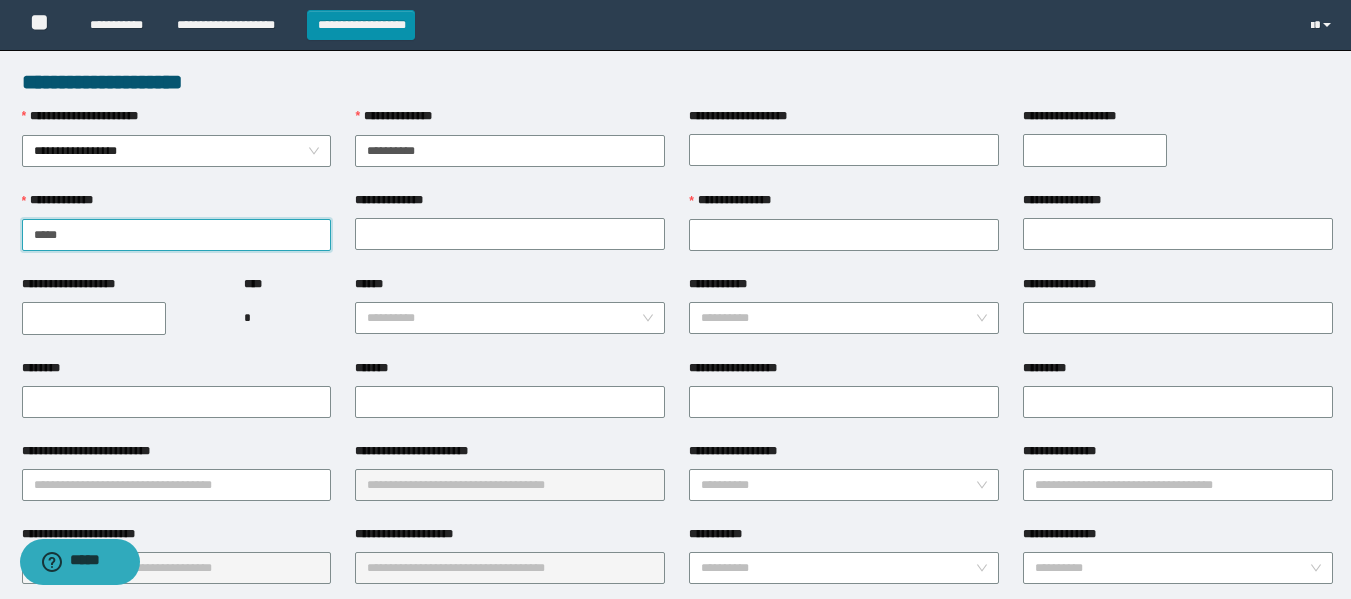 type on "*****" 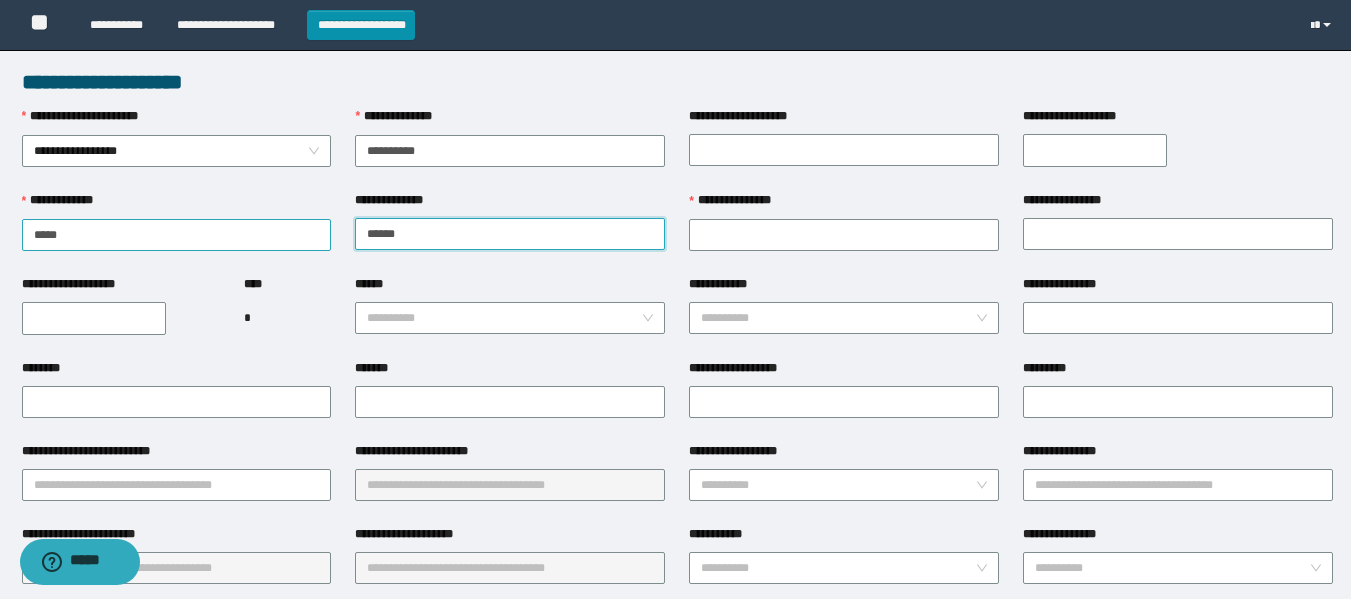 type on "******" 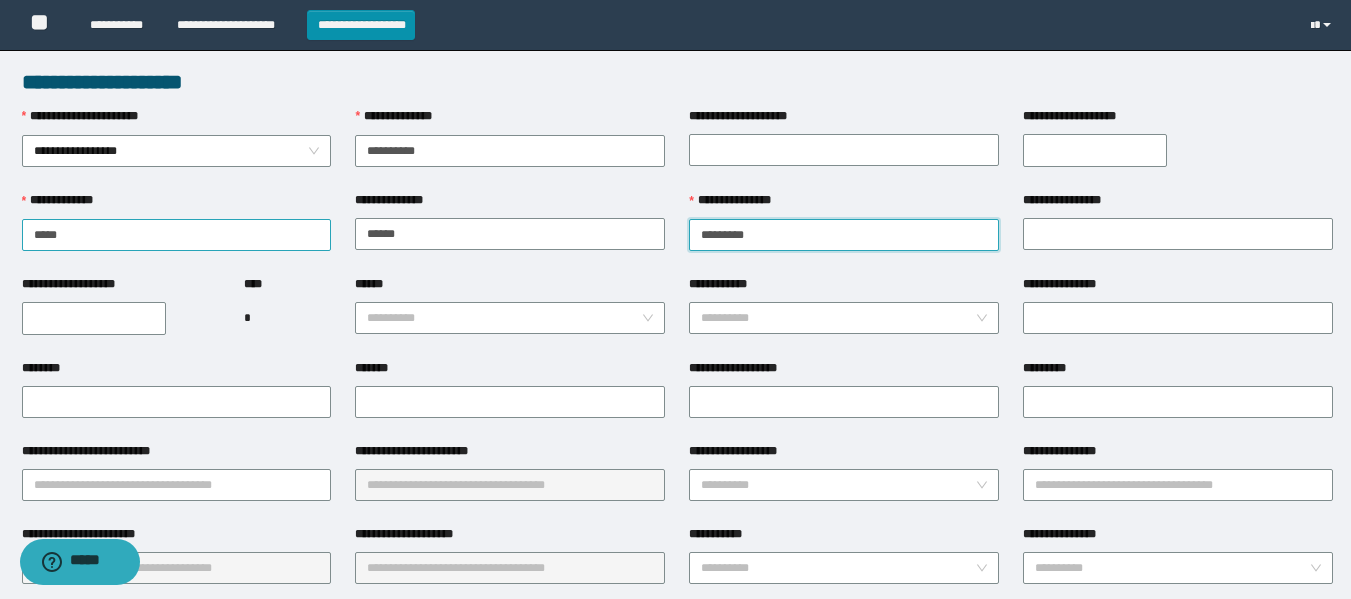 type on "*********" 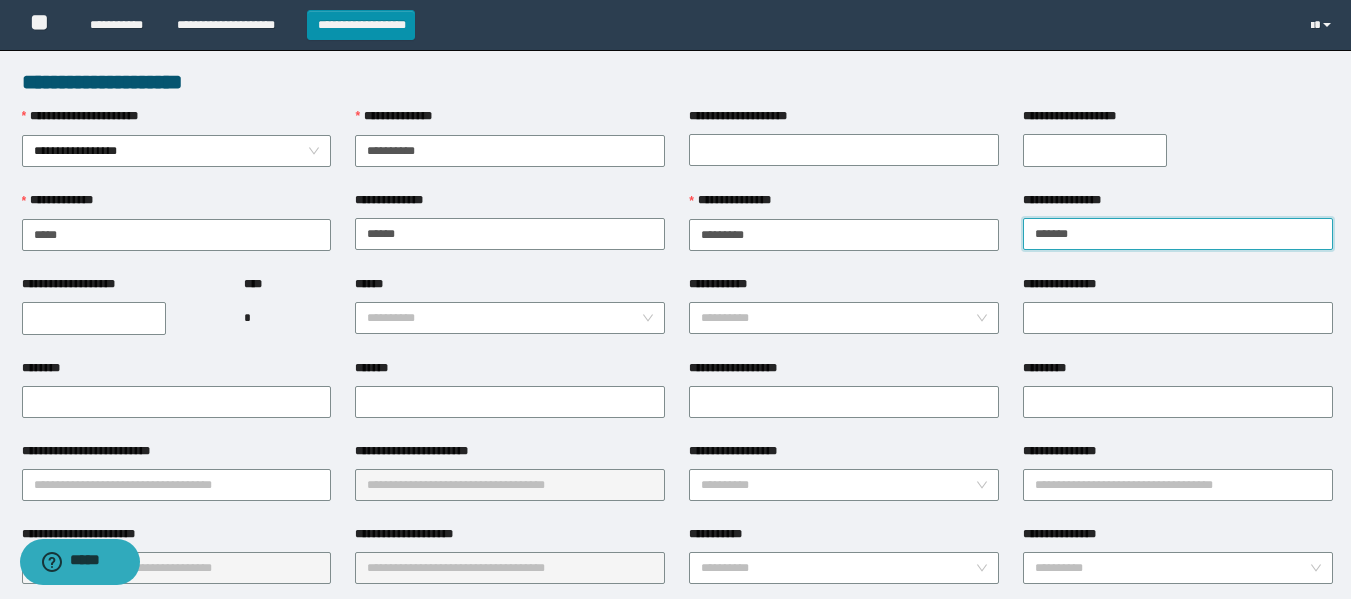 type on "*******" 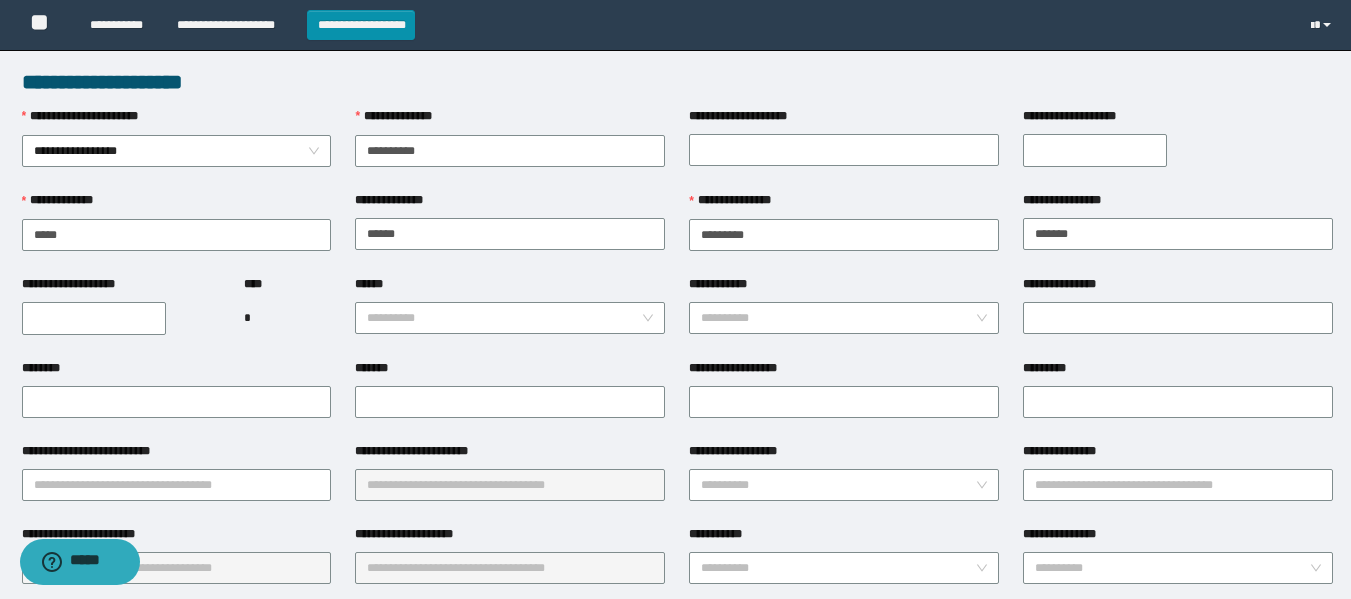 click on "**********" at bounding box center (121, 288) 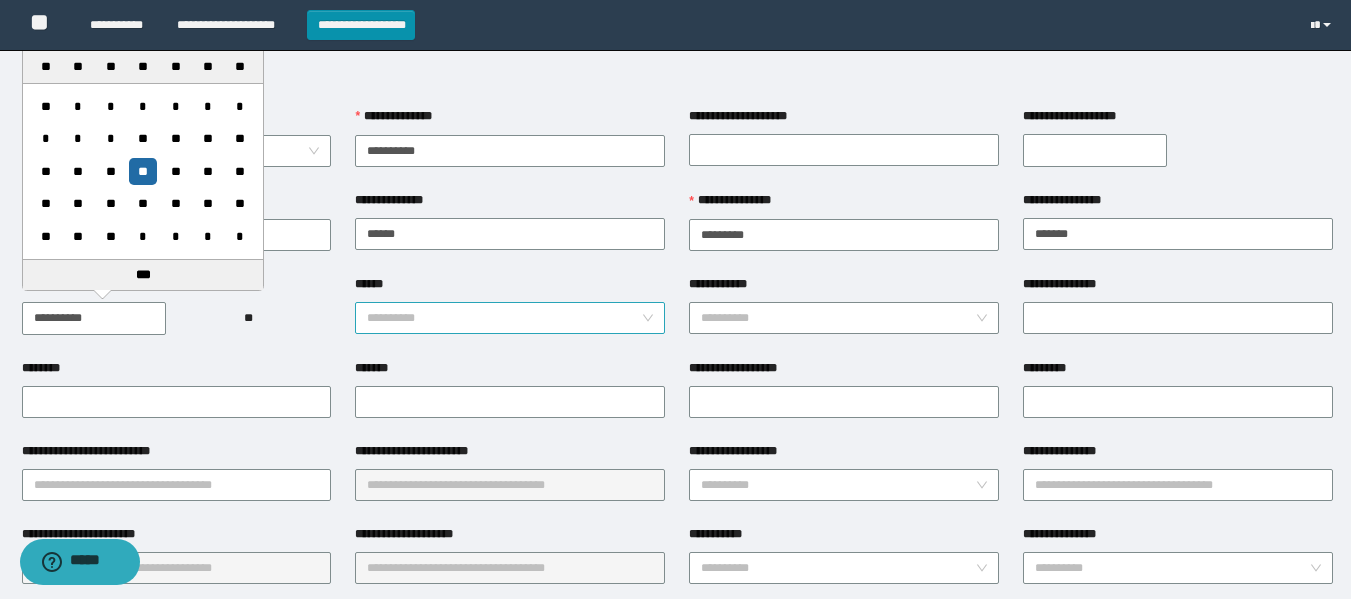 type on "**********" 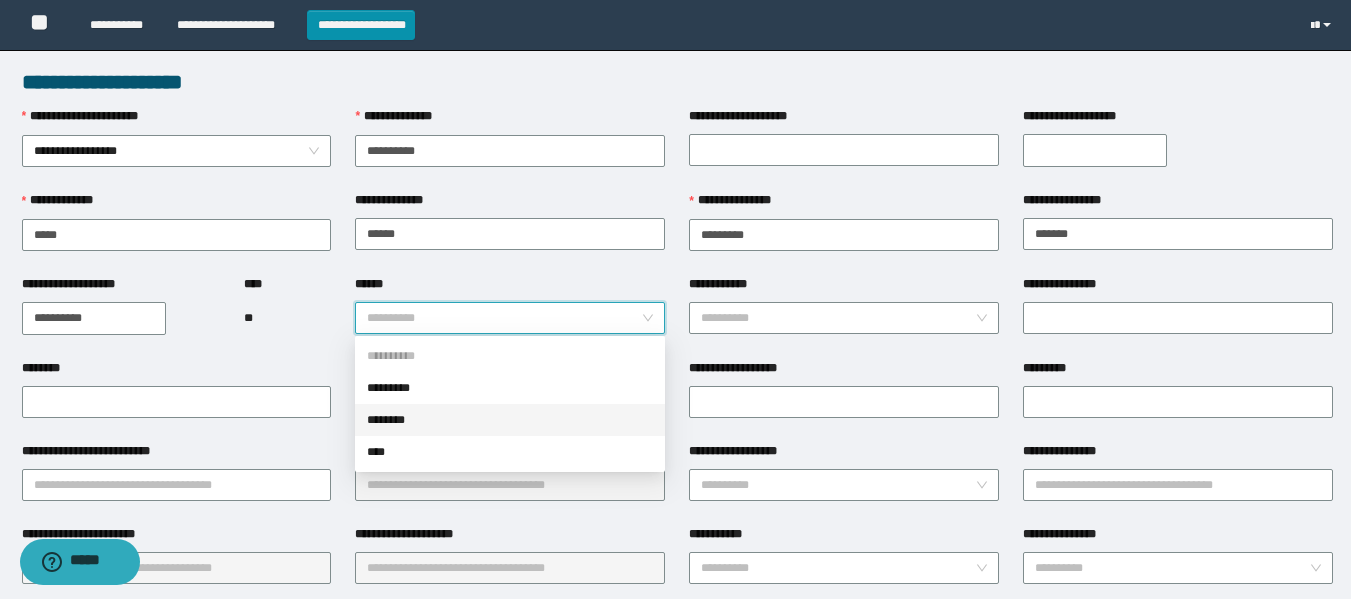 click on "********" at bounding box center (510, 420) 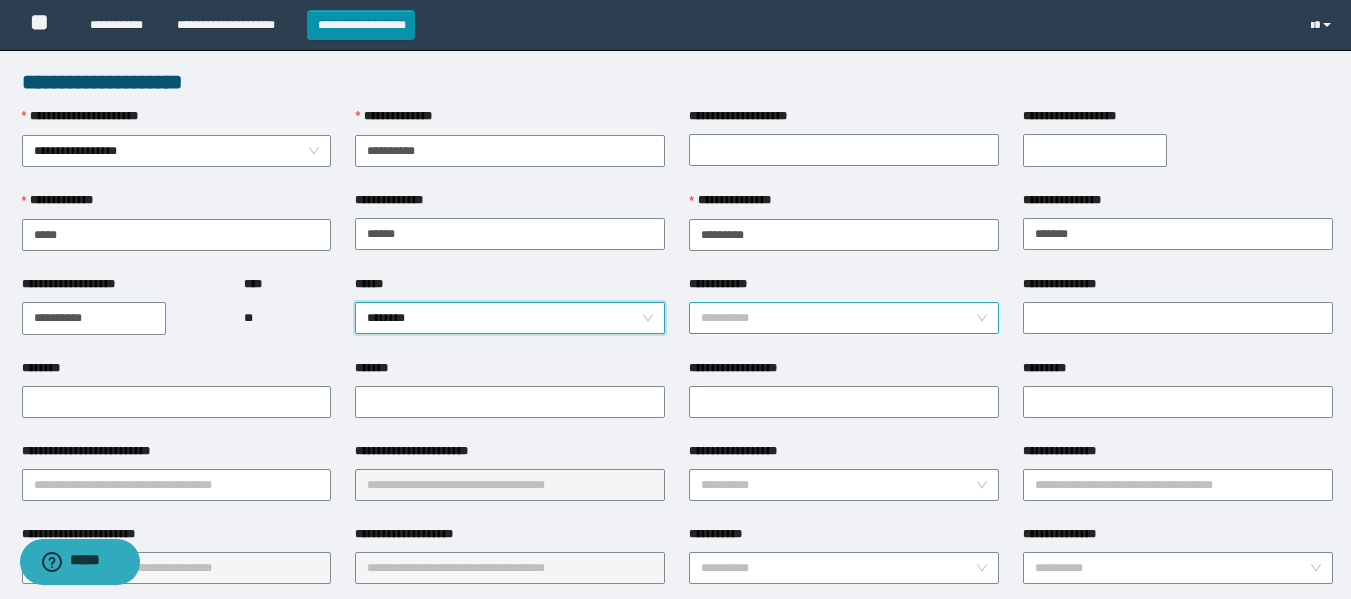 click on "**********" at bounding box center (838, 318) 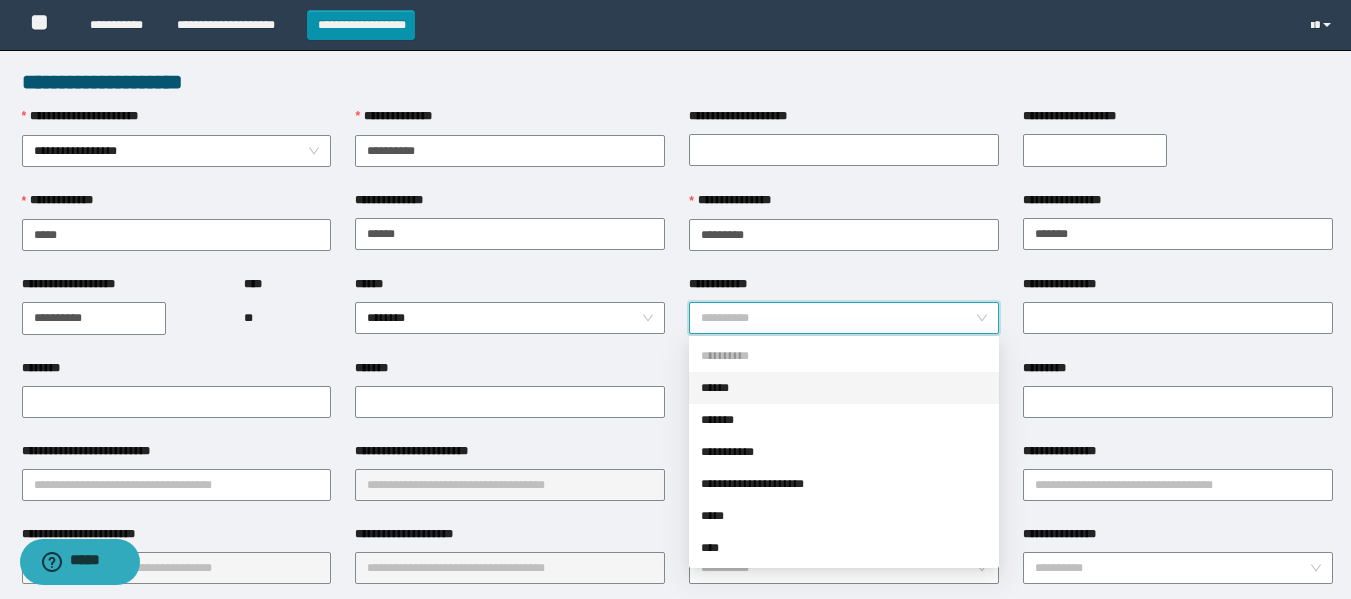 click on "*******" at bounding box center (510, 400) 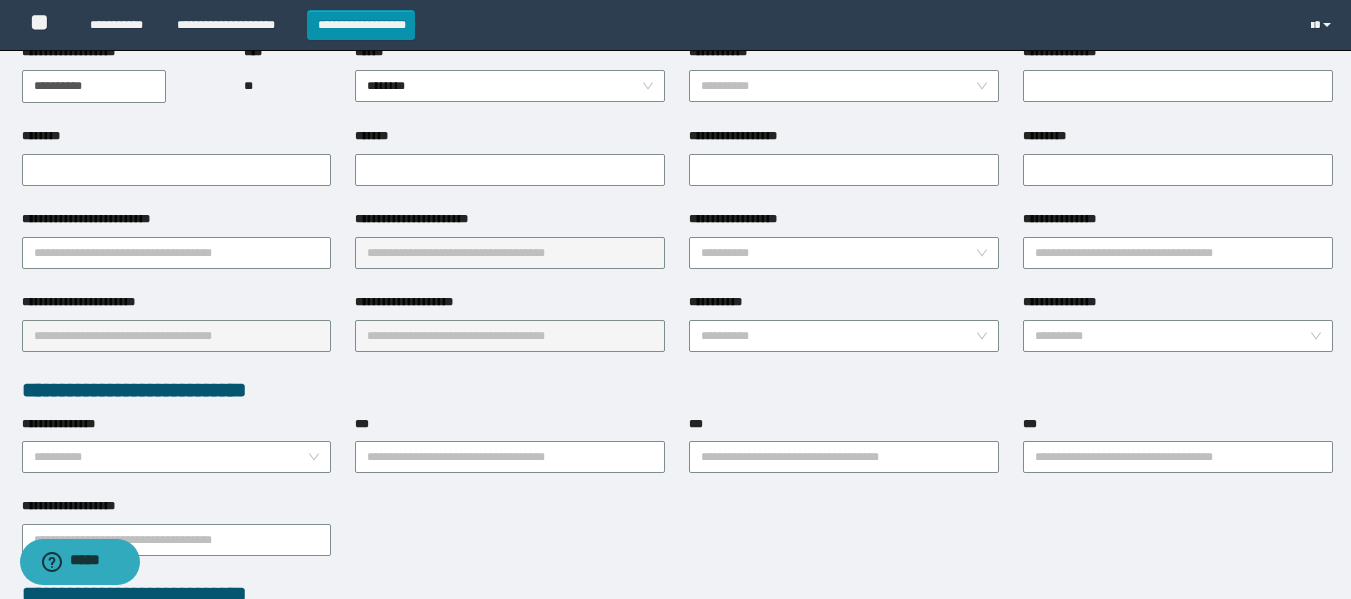 scroll, scrollTop: 236, scrollLeft: 0, axis: vertical 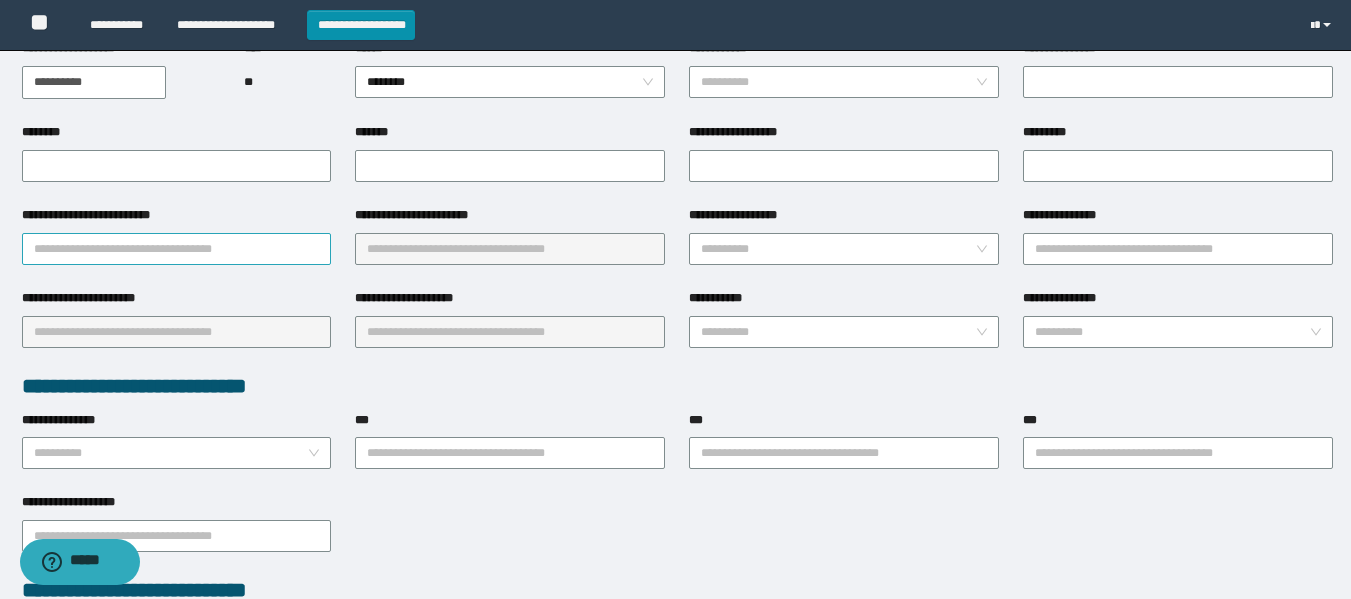 click on "**********" at bounding box center (177, 249) 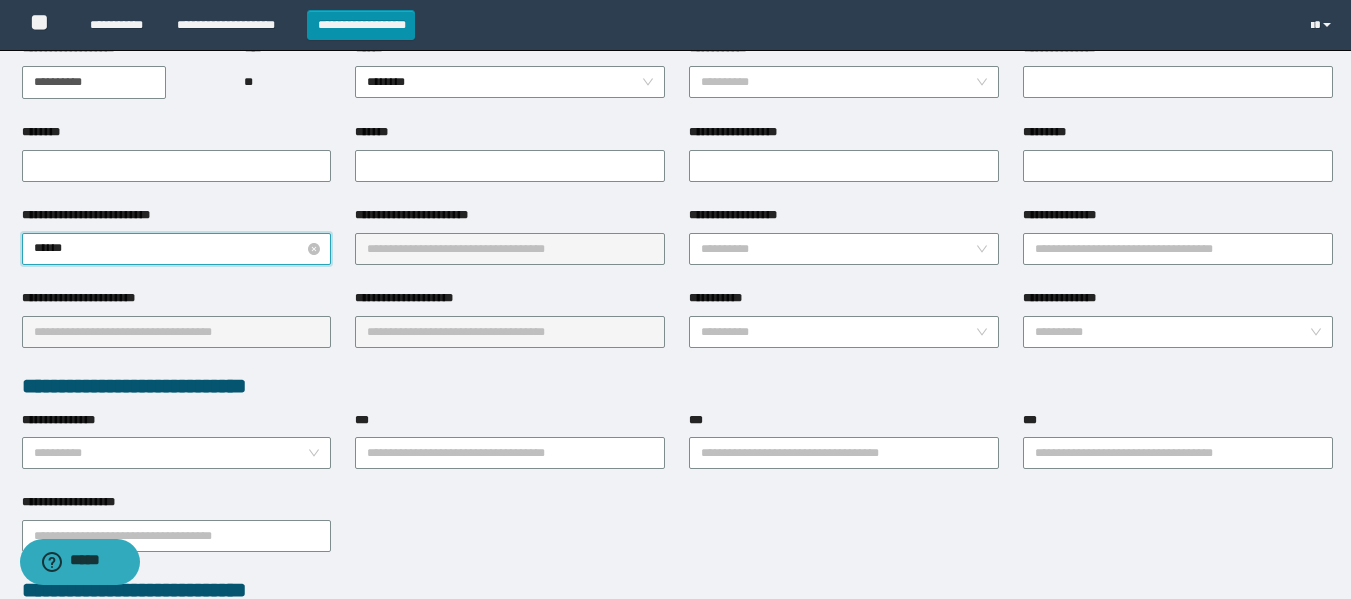 type on "*******" 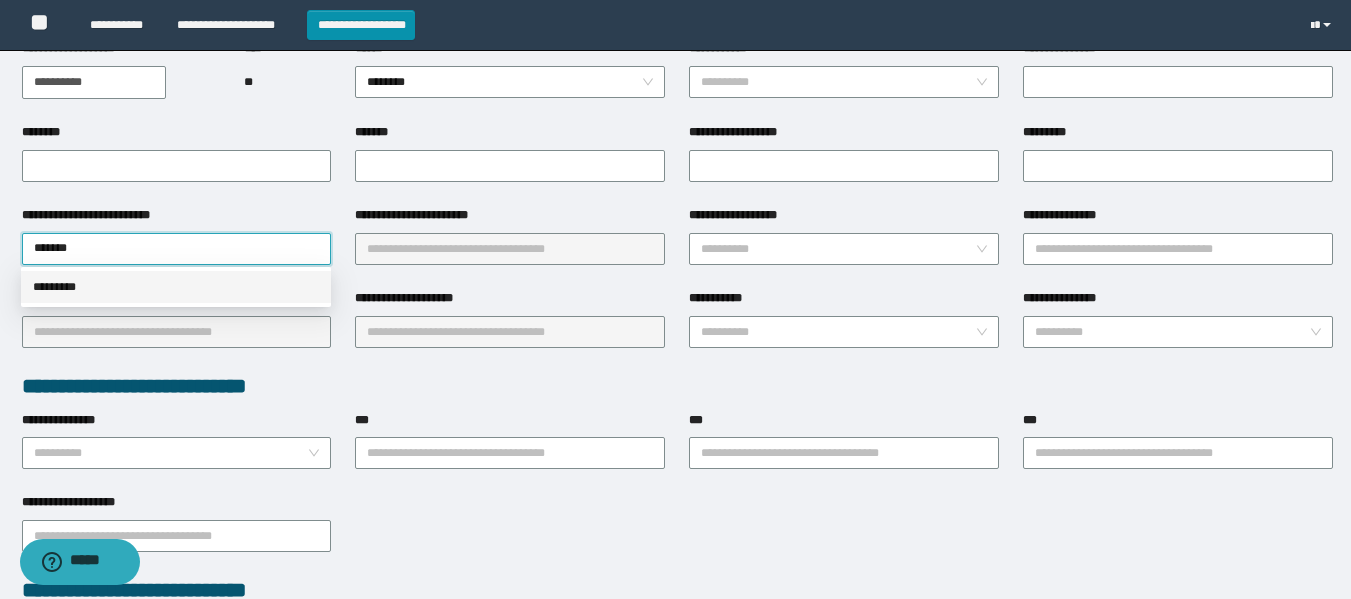 click on "*********" at bounding box center [176, 287] 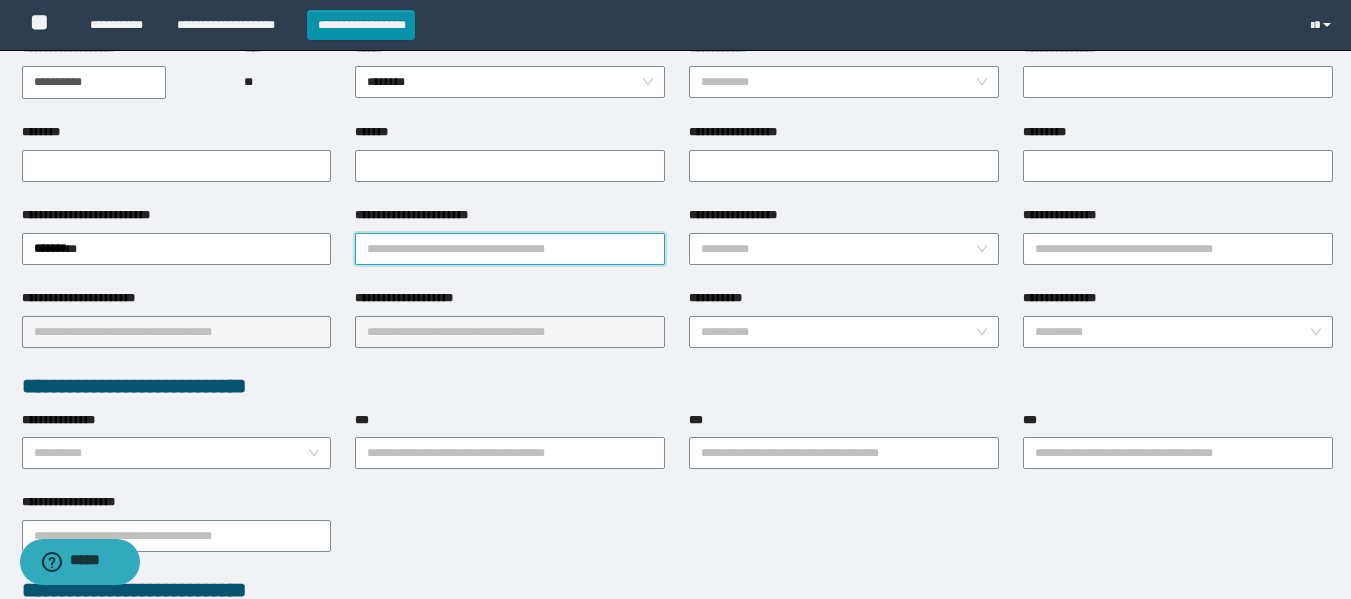 click on "**********" at bounding box center [510, 249] 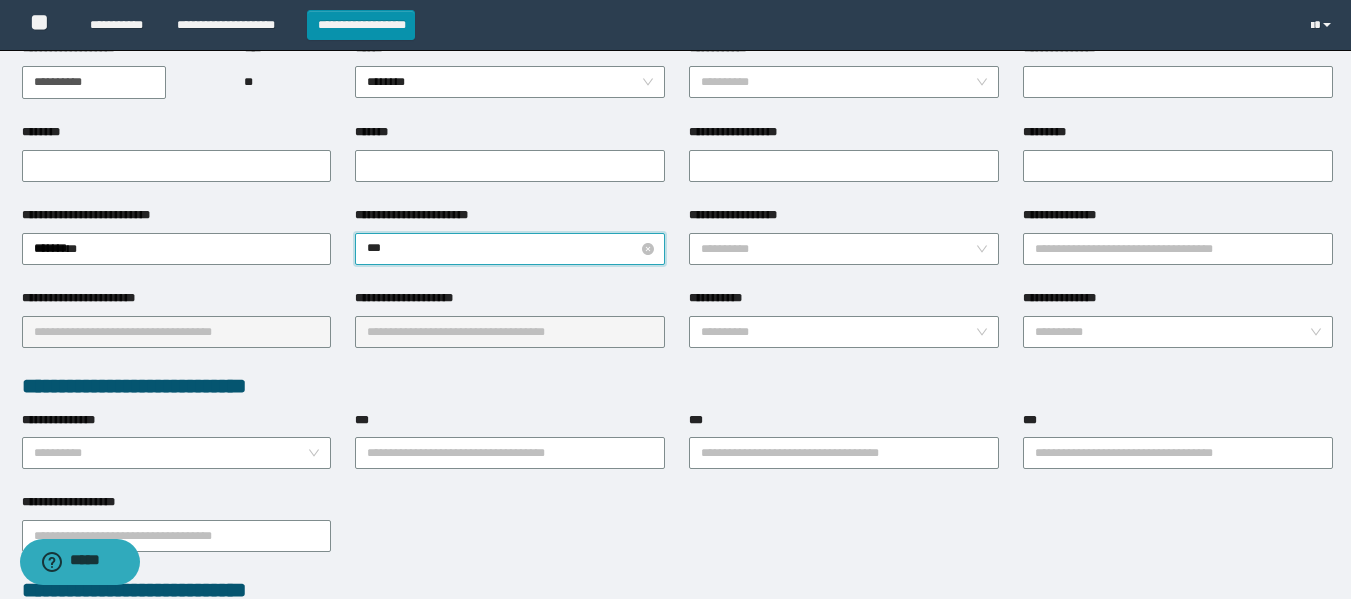 type on "****" 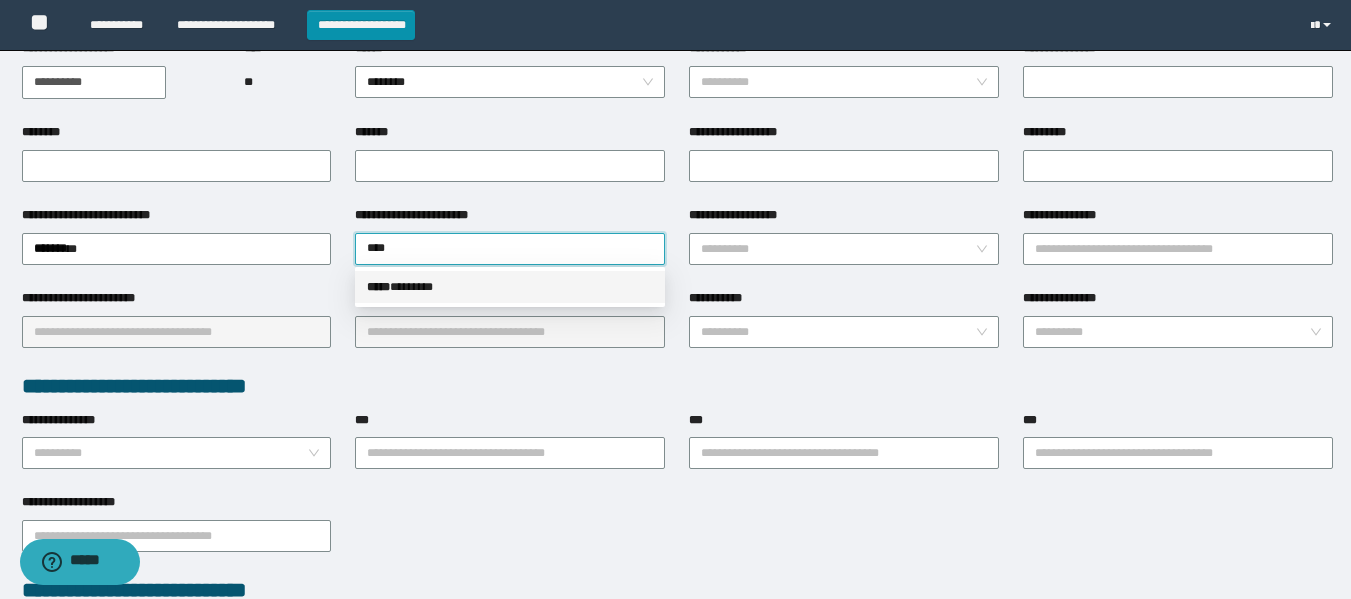 click on "***** * ******" at bounding box center [510, 287] 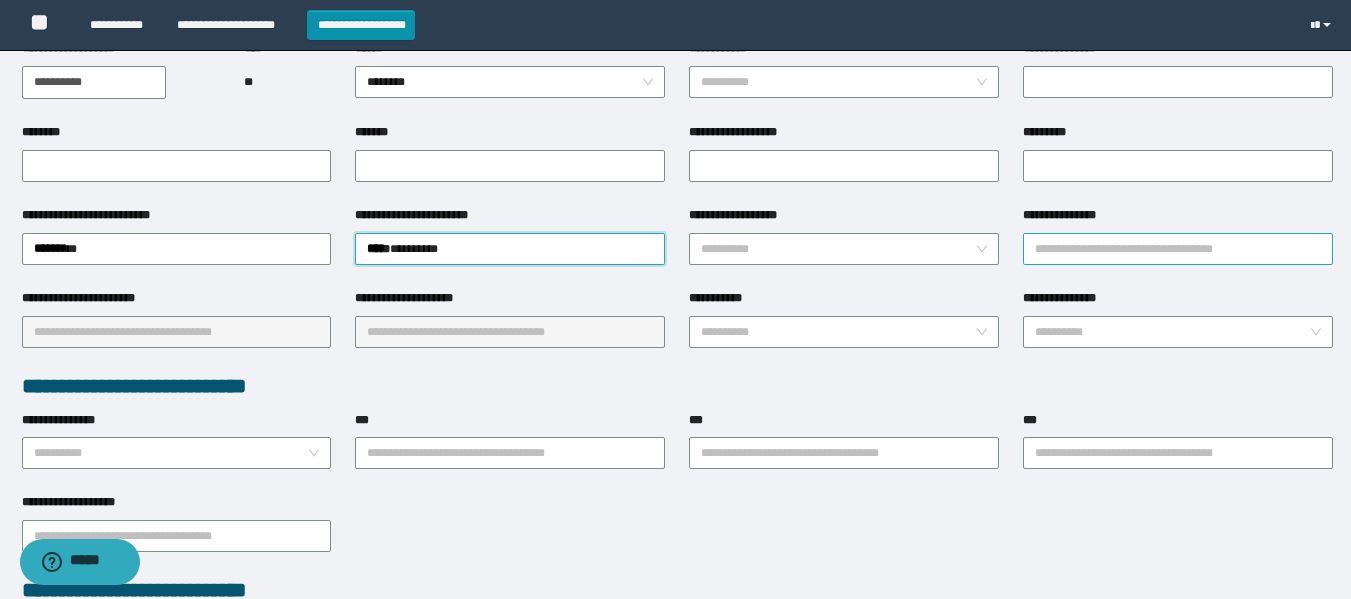 click on "**********" at bounding box center [1178, 249] 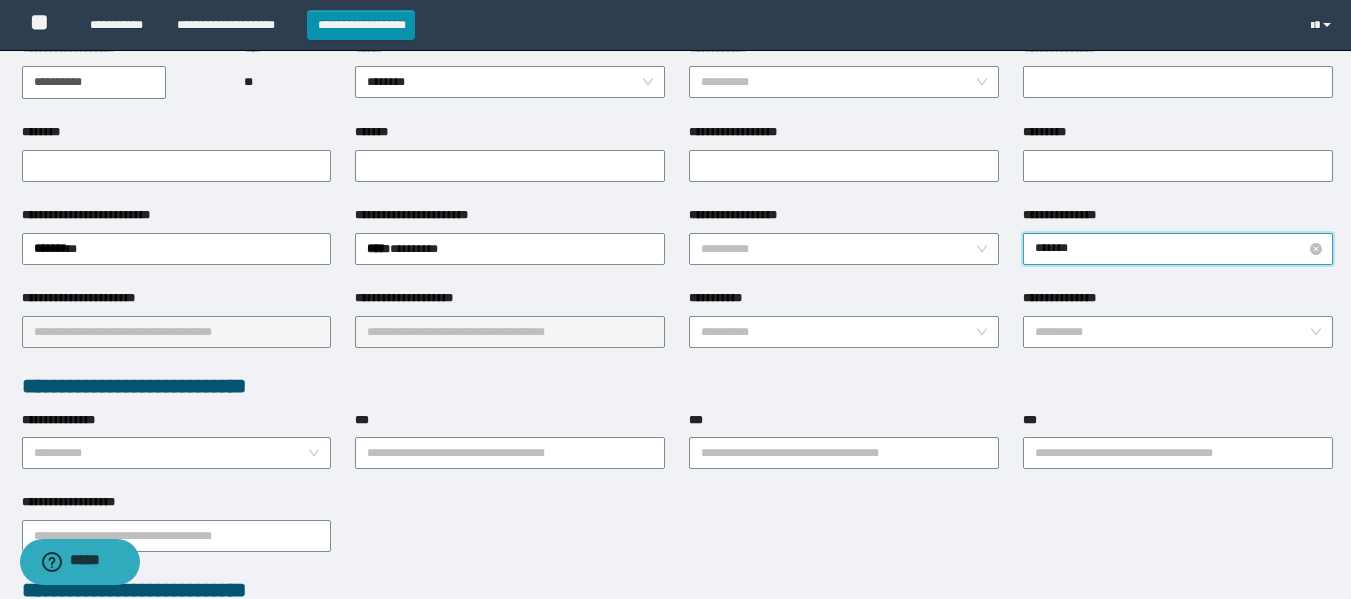 type on "********" 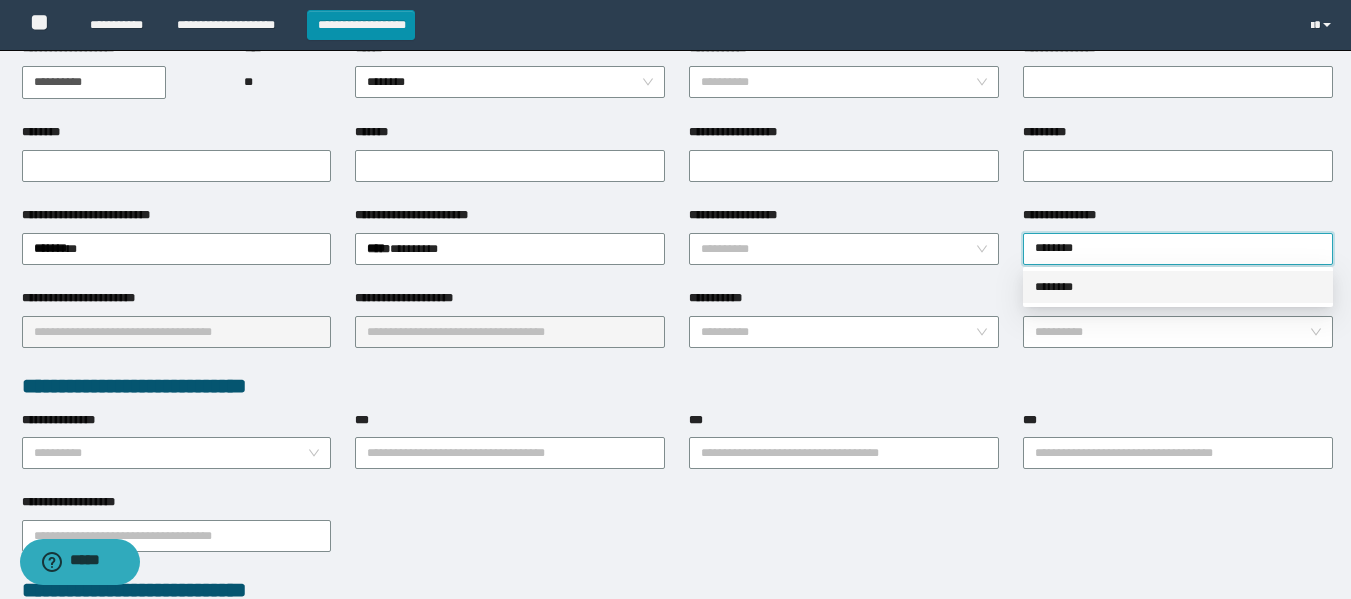 click on "********" at bounding box center [1178, 287] 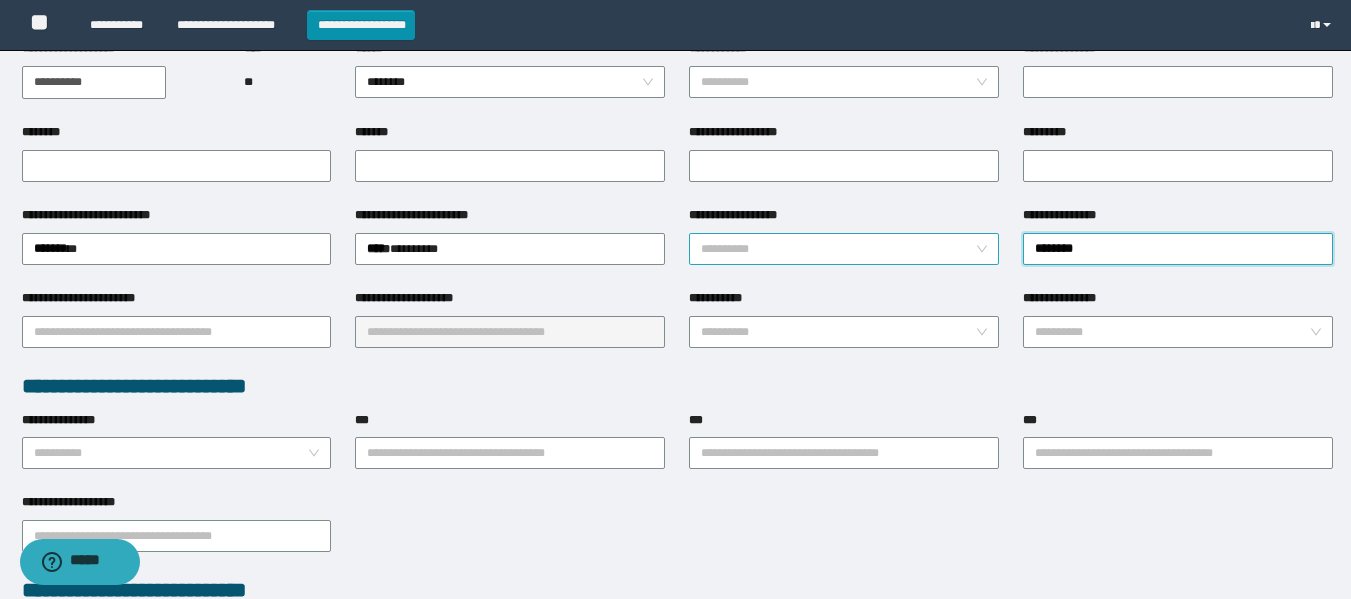 click on "**********" at bounding box center [838, 249] 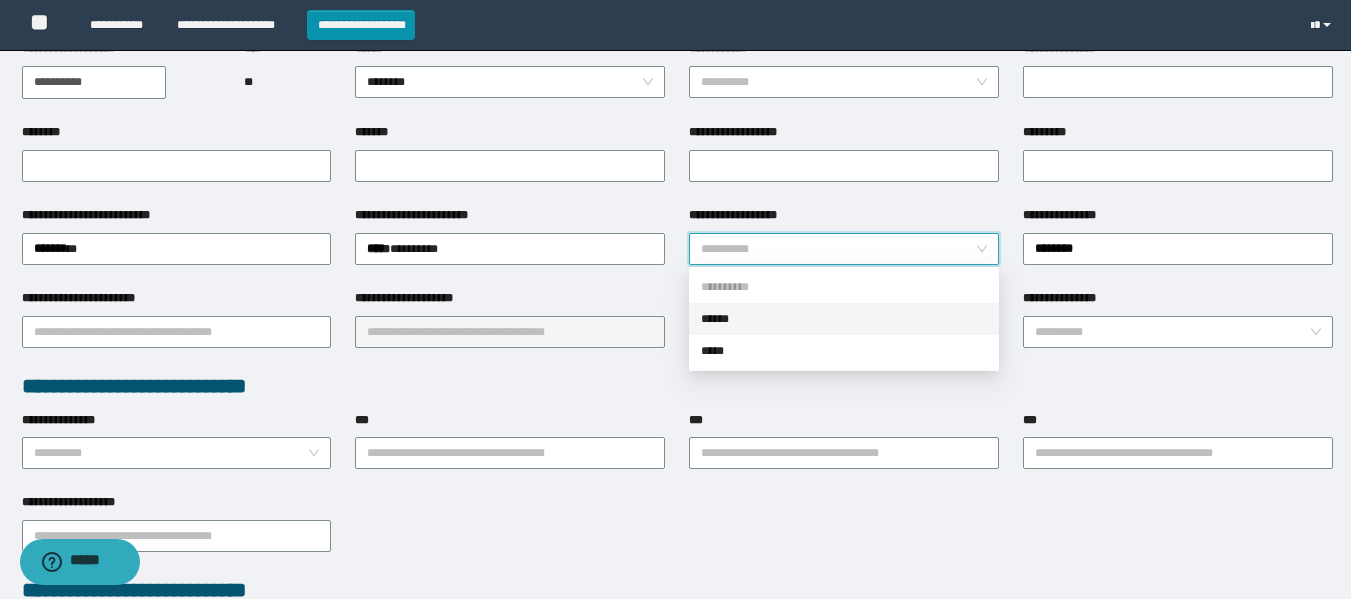 click on "******" at bounding box center [844, 319] 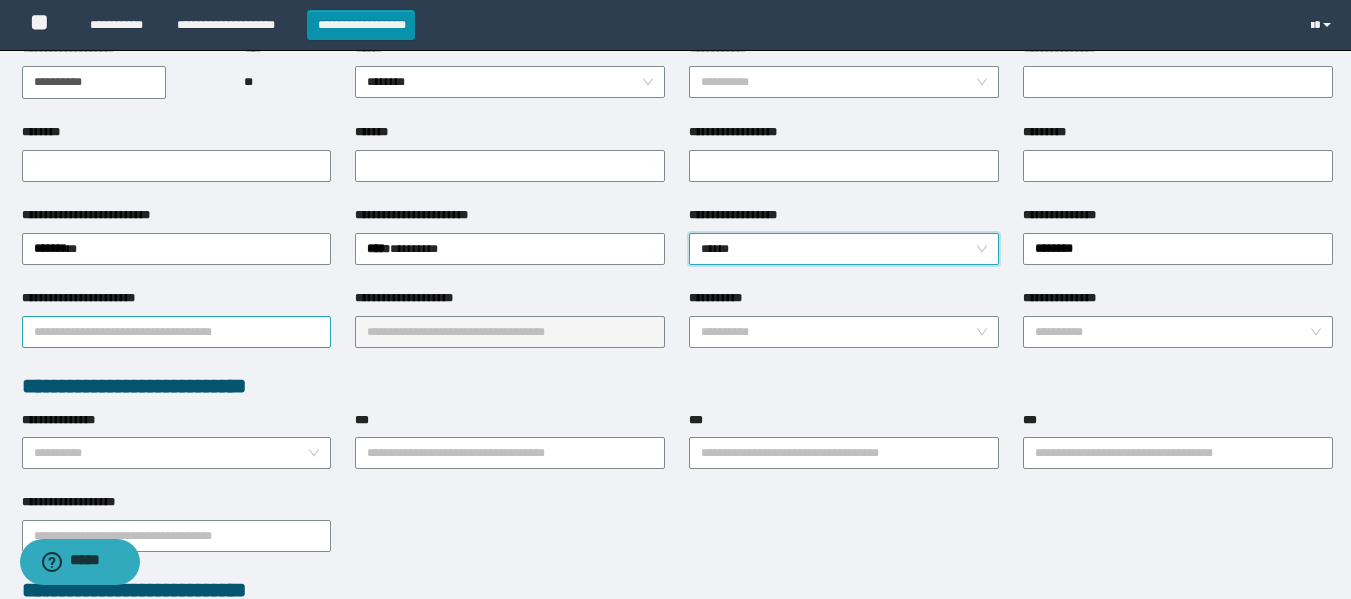 click on "**********" at bounding box center [177, 332] 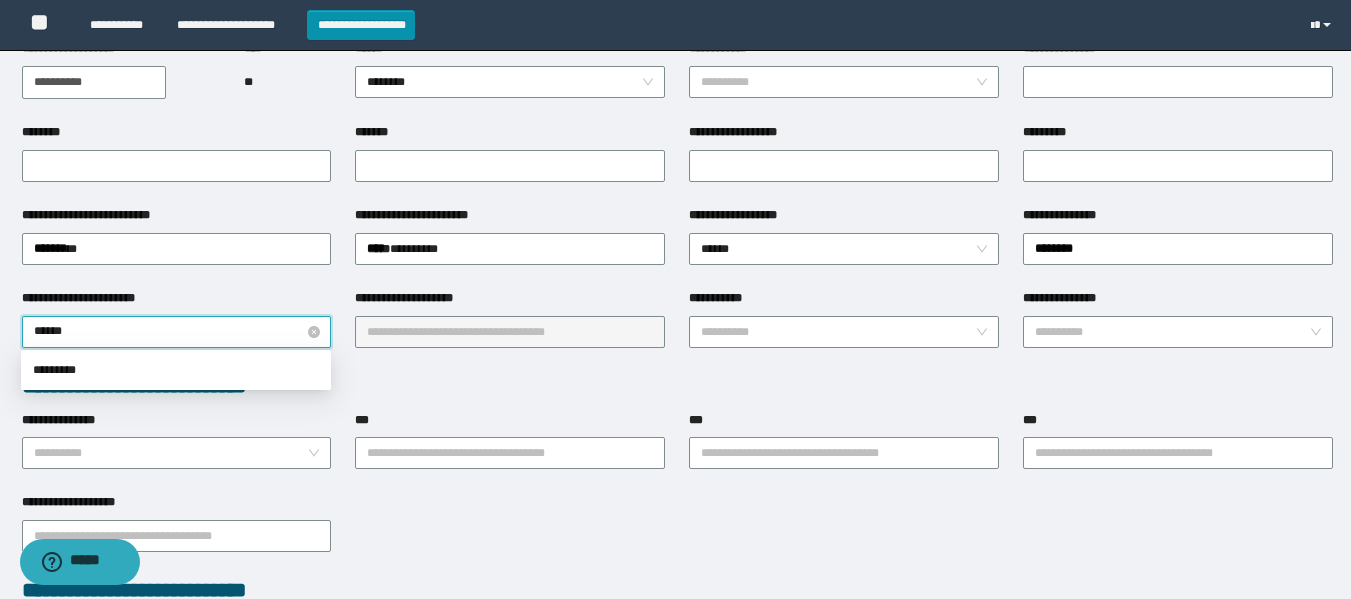 type on "*******" 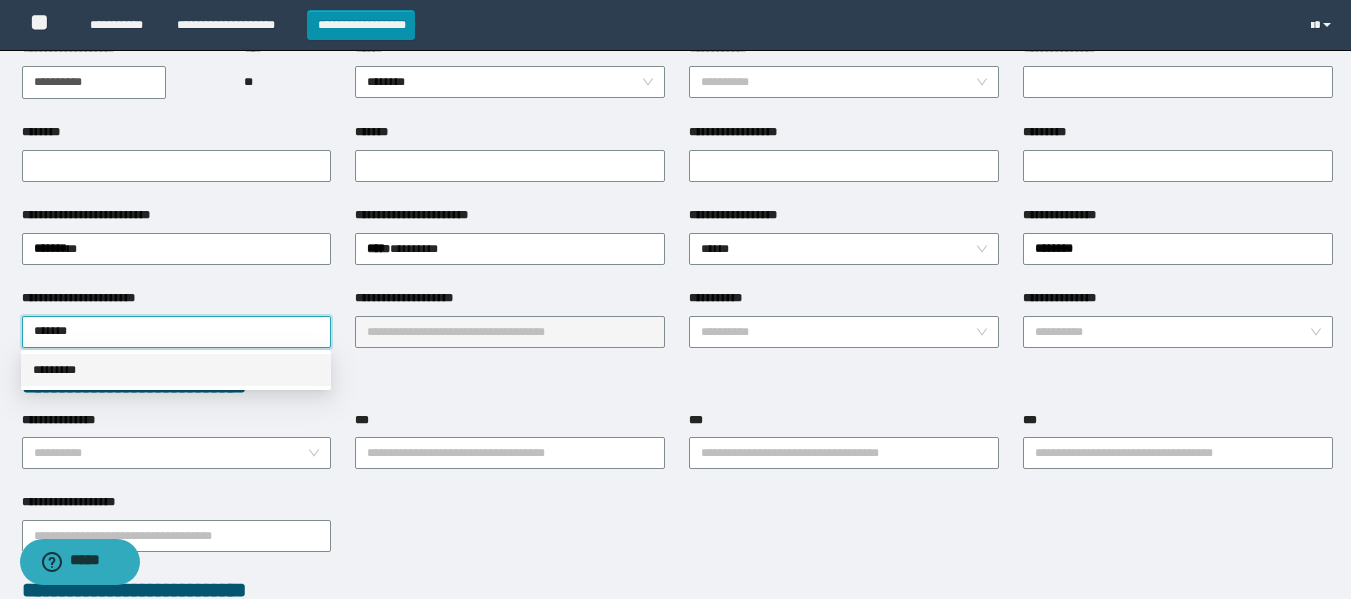 drag, startPoint x: 237, startPoint y: 371, endPoint x: 372, endPoint y: 325, distance: 142.62187 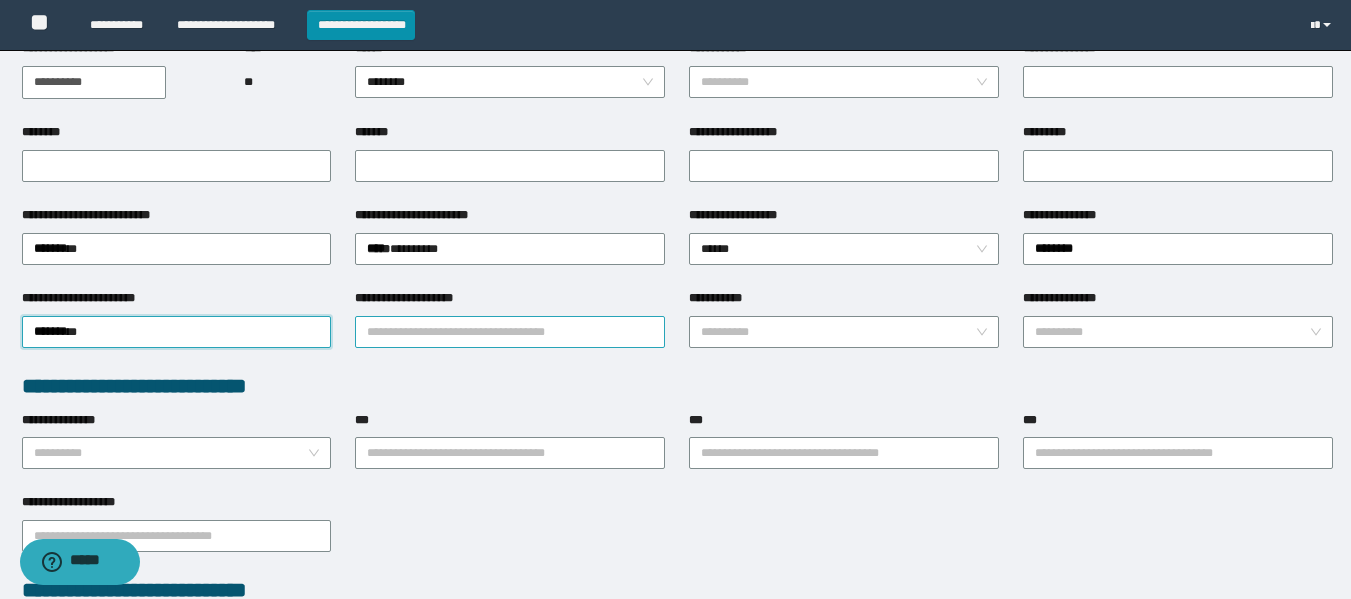 click on "**********" at bounding box center (510, 332) 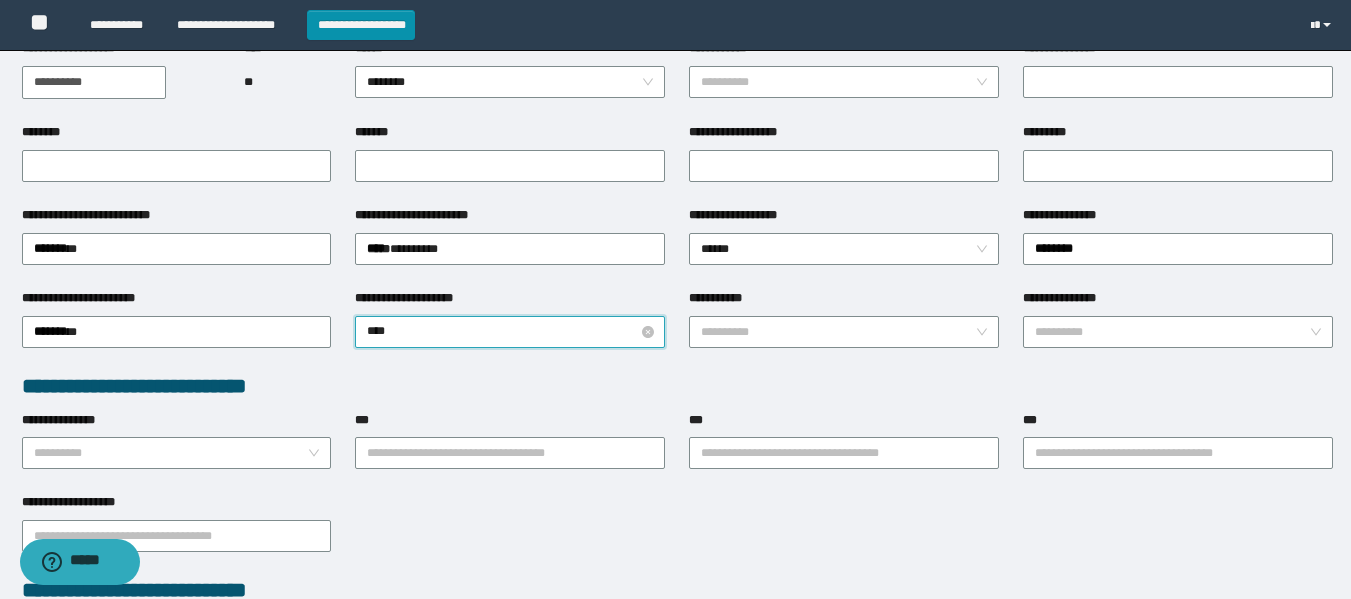 type on "*****" 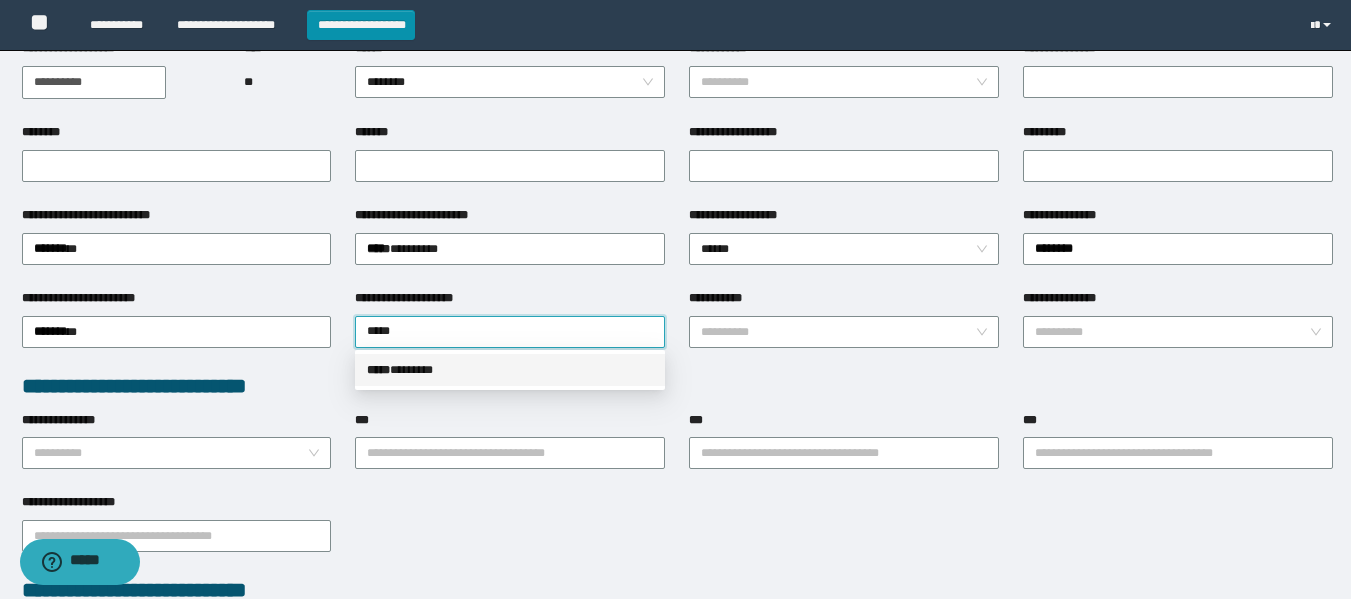 click on "***** * ******" at bounding box center [510, 370] 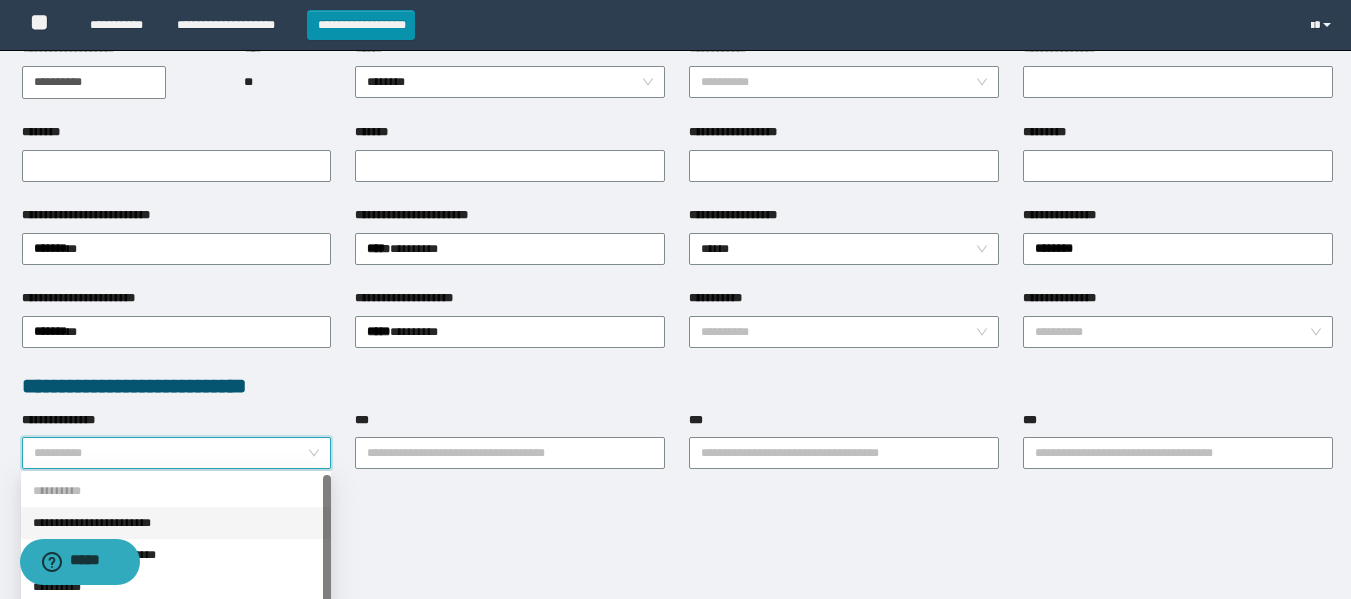 click on "**********" at bounding box center [171, 453] 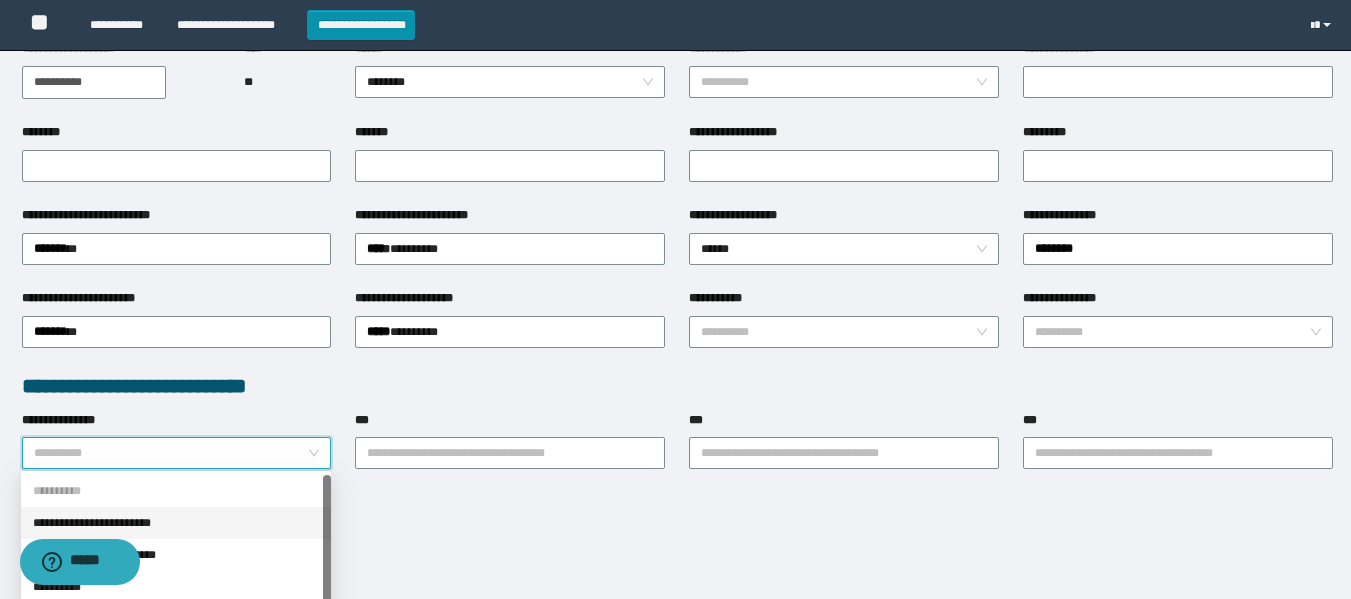click on "**********" at bounding box center (176, 523) 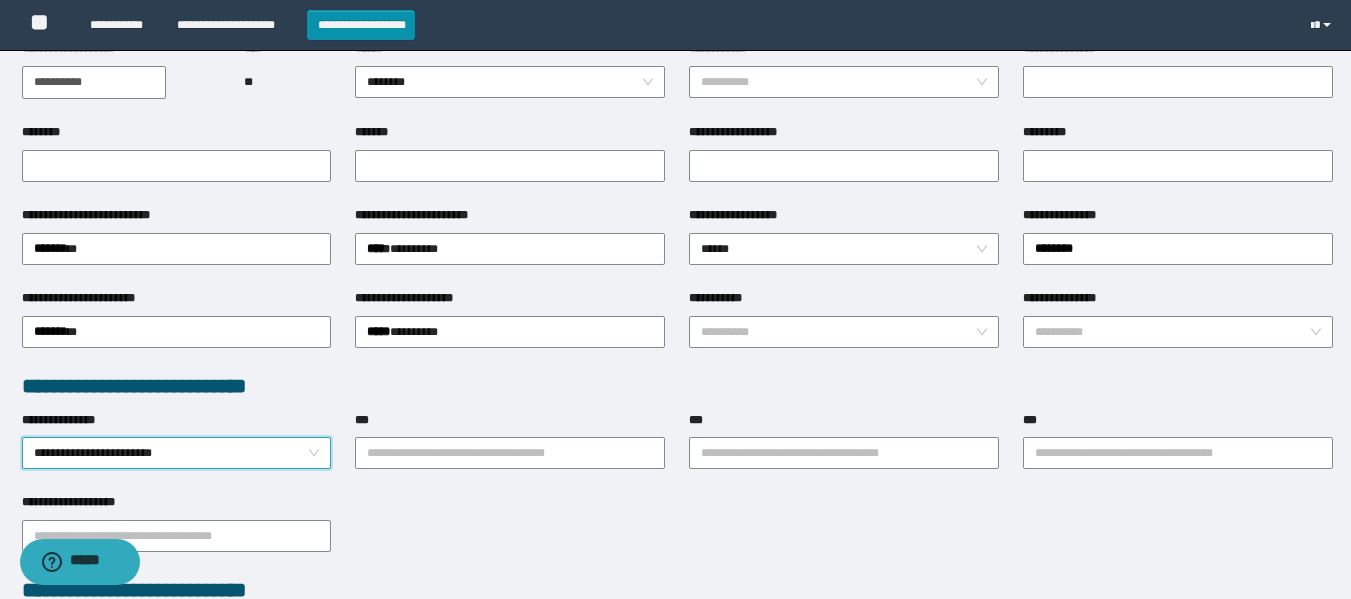 scroll, scrollTop: 462, scrollLeft: 0, axis: vertical 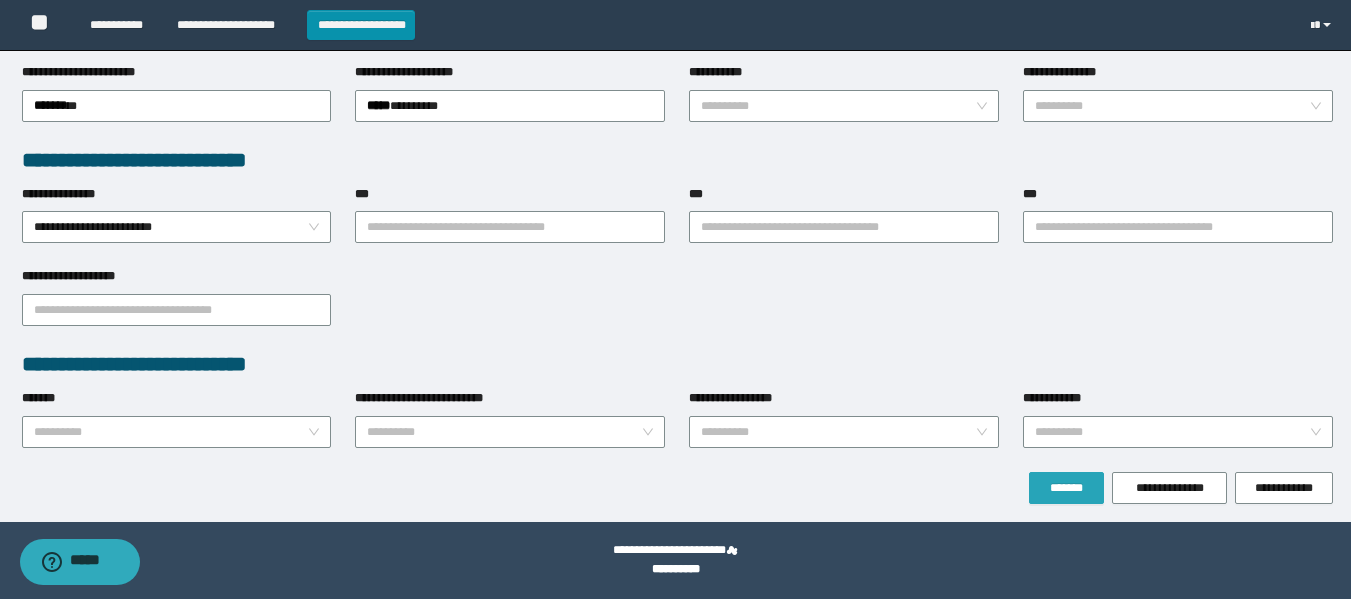 click on "*******" at bounding box center [1066, 488] 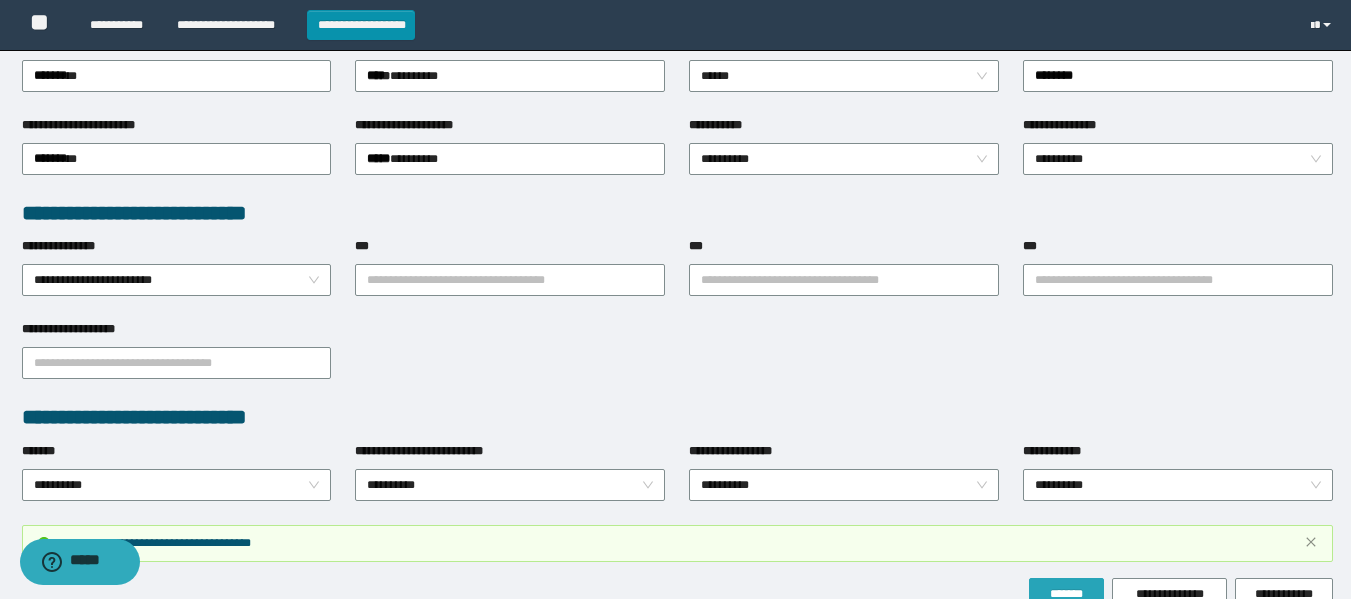scroll, scrollTop: 514, scrollLeft: 0, axis: vertical 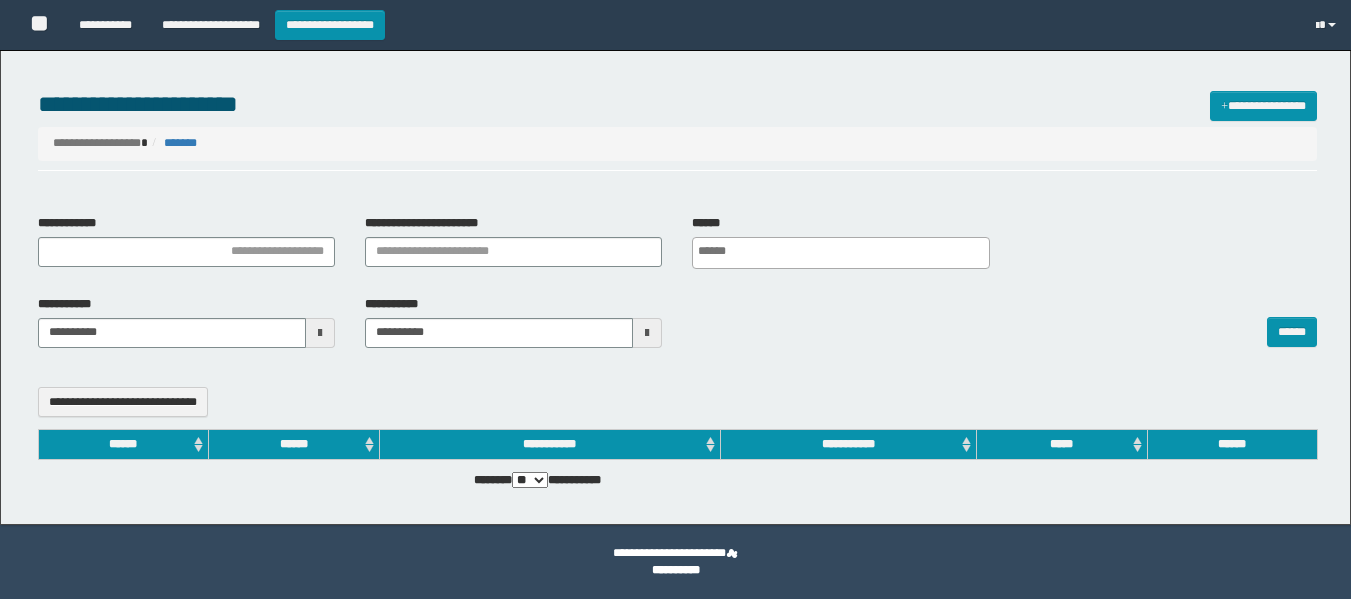select 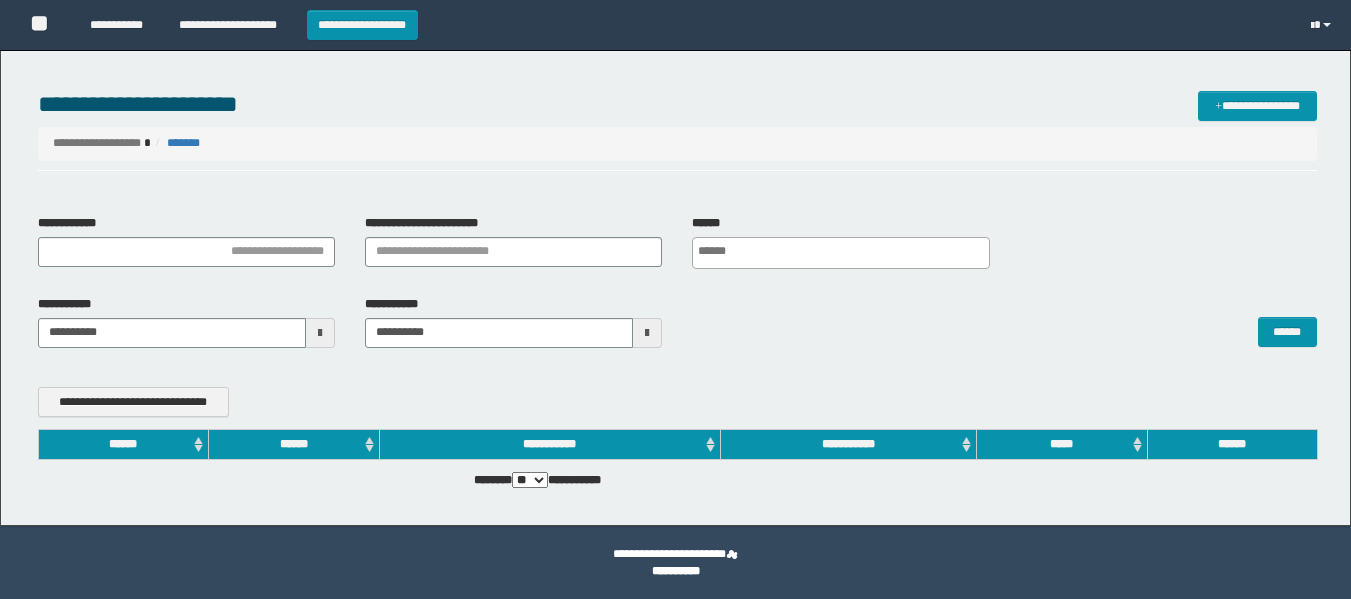 scroll, scrollTop: 0, scrollLeft: 0, axis: both 